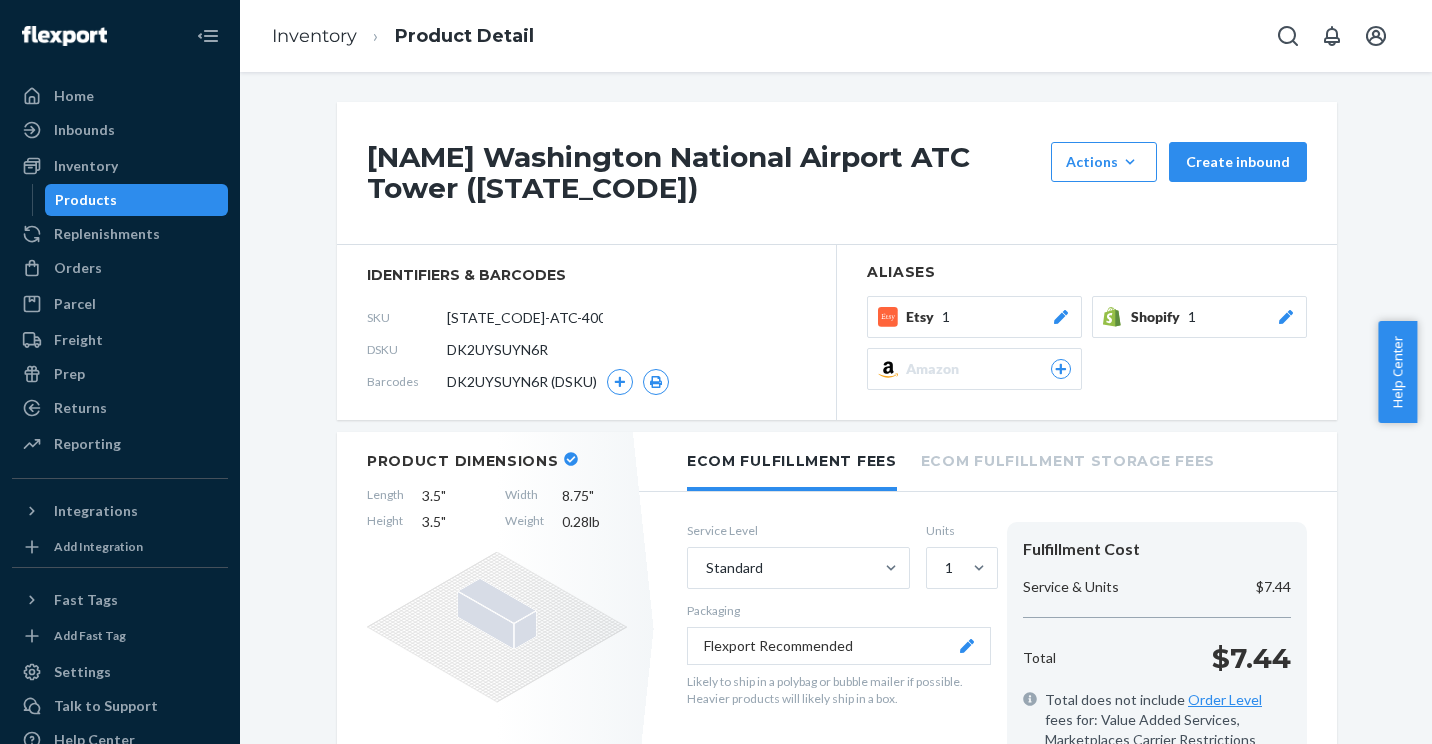 scroll, scrollTop: 0, scrollLeft: 0, axis: both 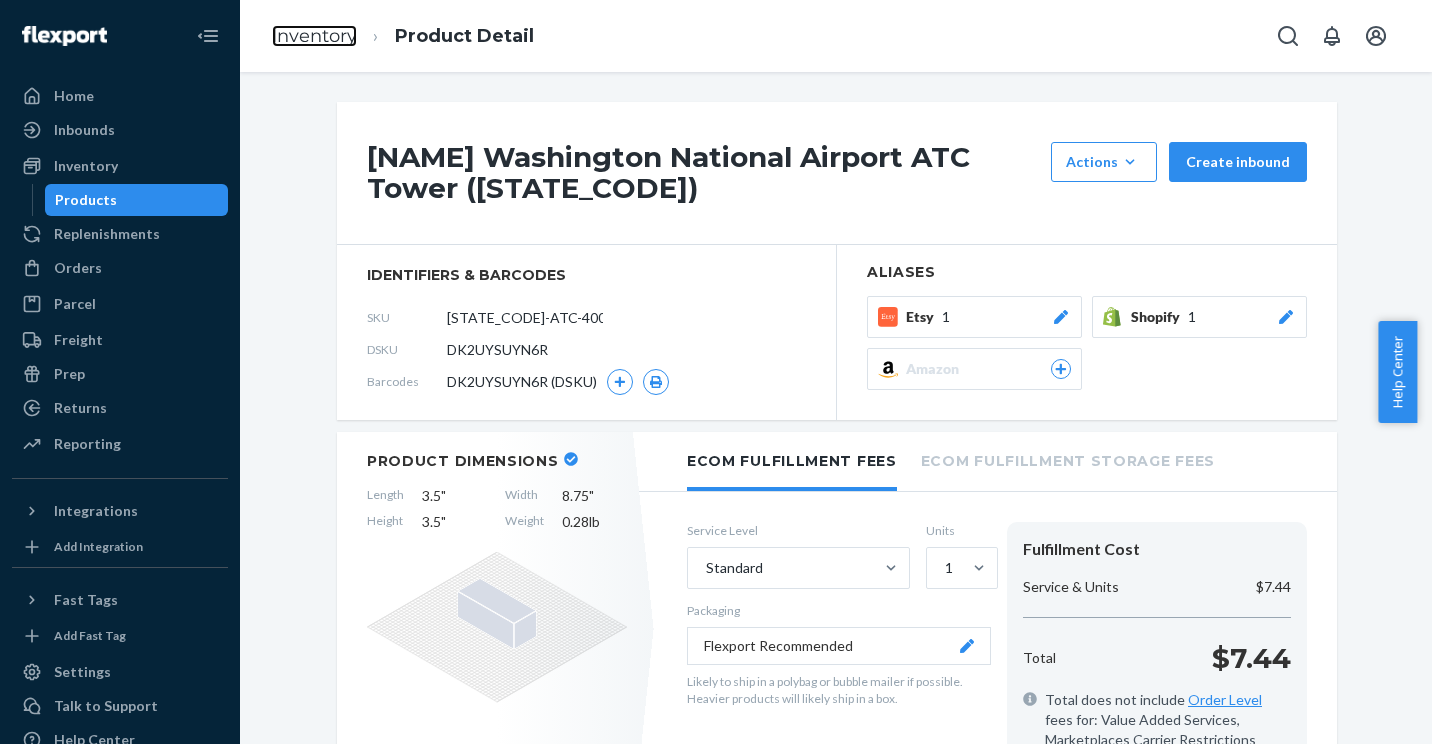 click on "Inventory" at bounding box center [314, 36] 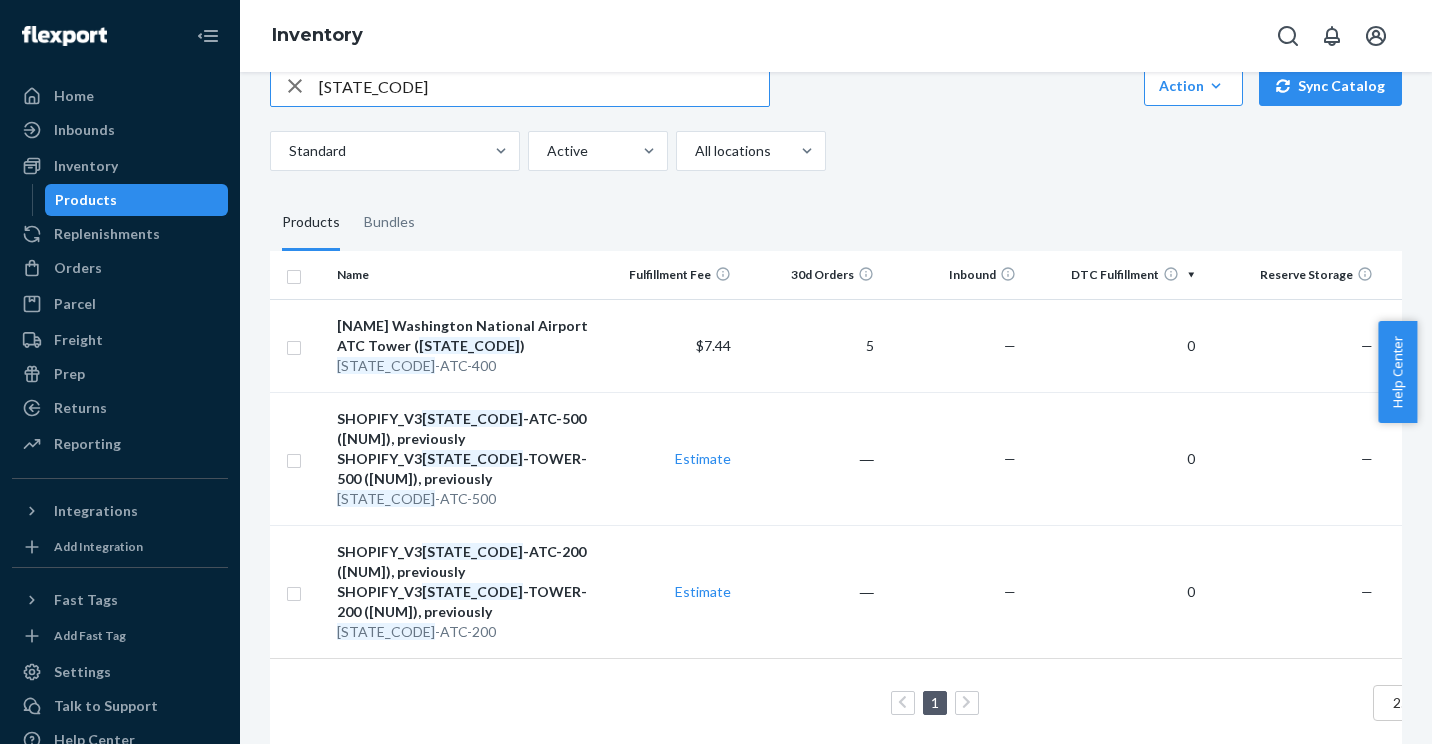 scroll, scrollTop: 51, scrollLeft: 0, axis: vertical 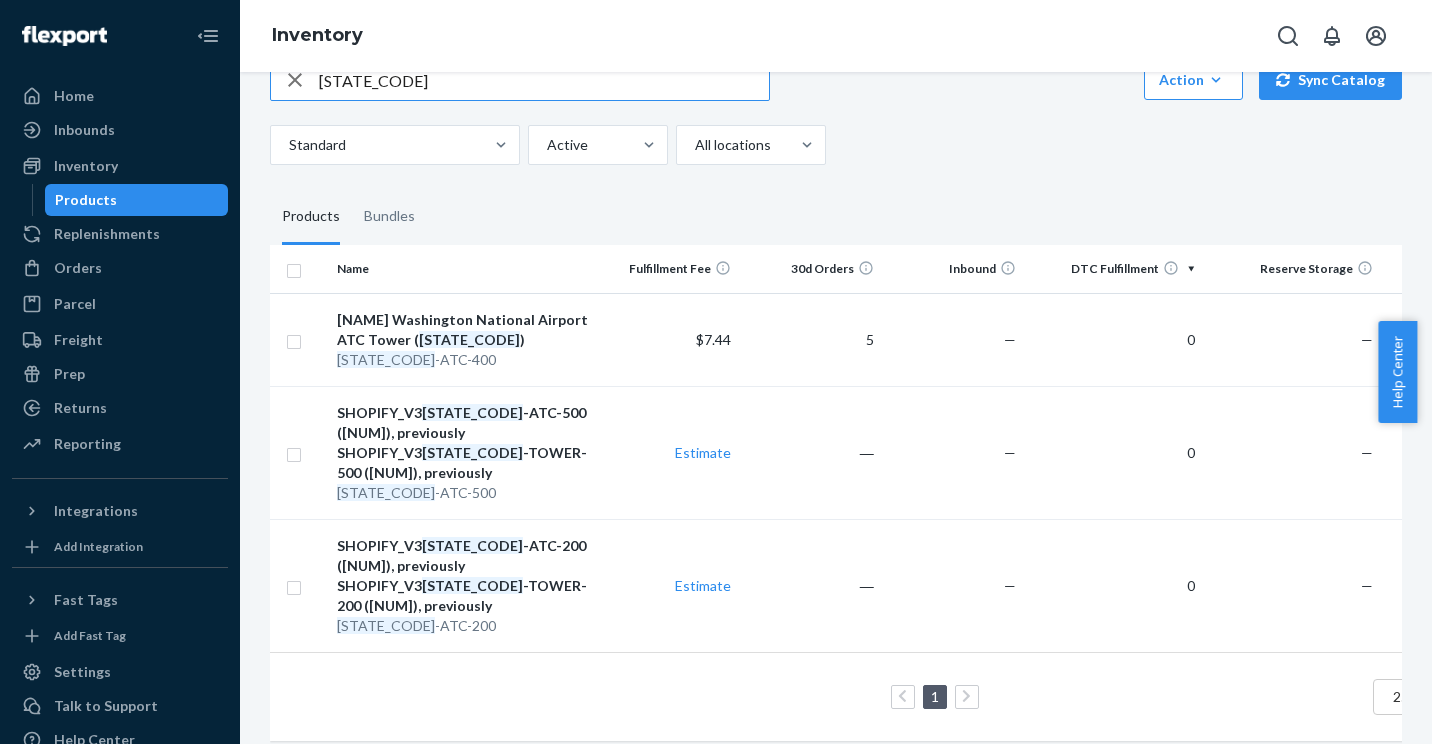 click on "SHOPIFY_V3 [STATE_CODE]-ATC-200 ([NUM]), previously SHOPIFY_V3 [STATE_CODE]-TOWER-200 ([NUM]), previously" at bounding box center (462, 576) 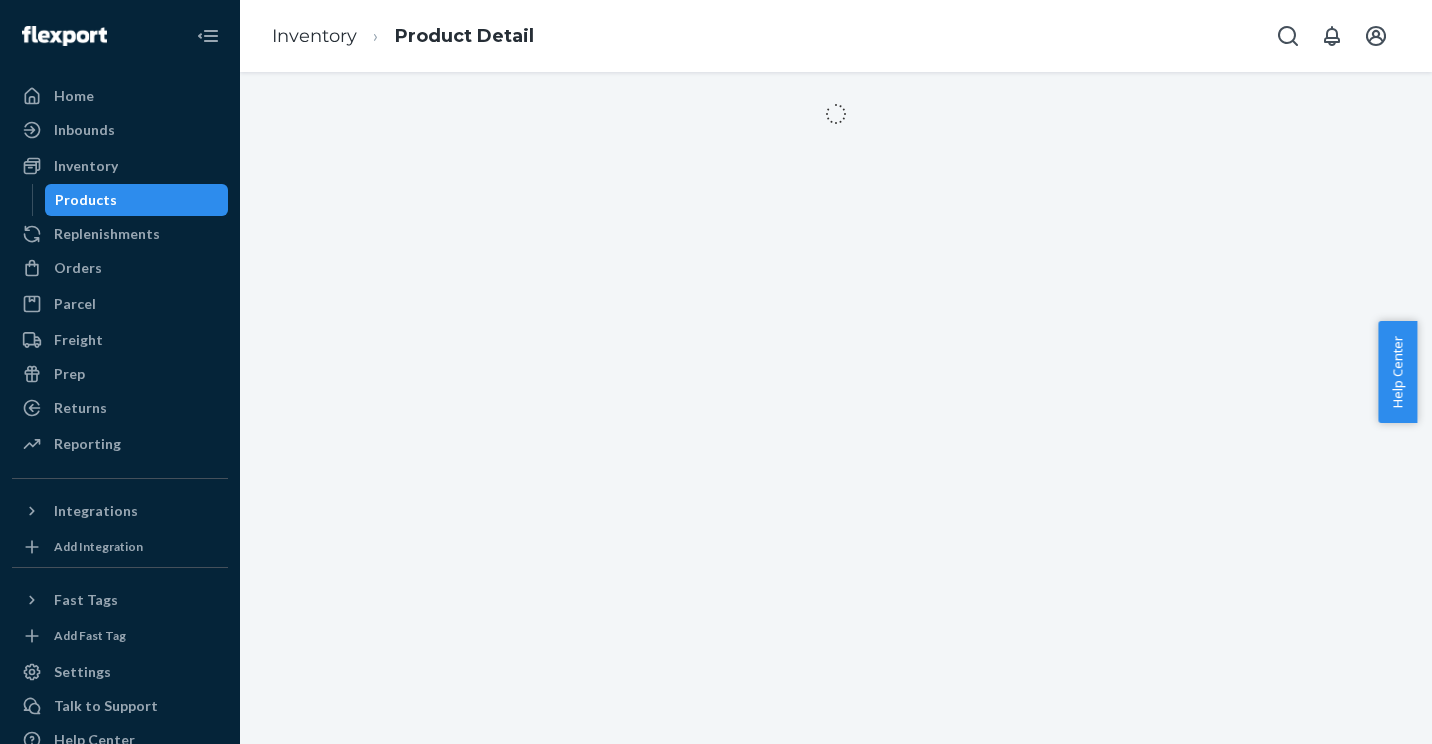 scroll, scrollTop: 0, scrollLeft: 0, axis: both 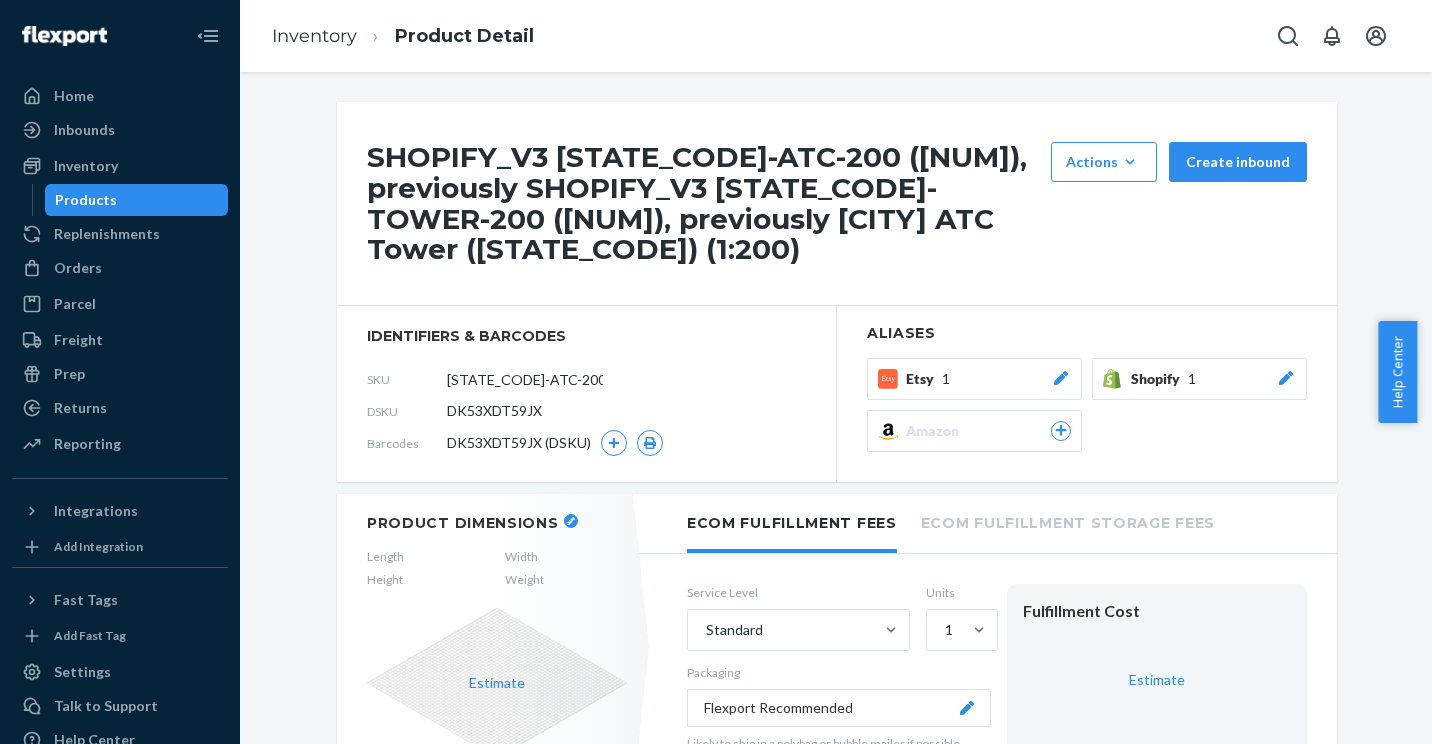click at bounding box center (594, 579) 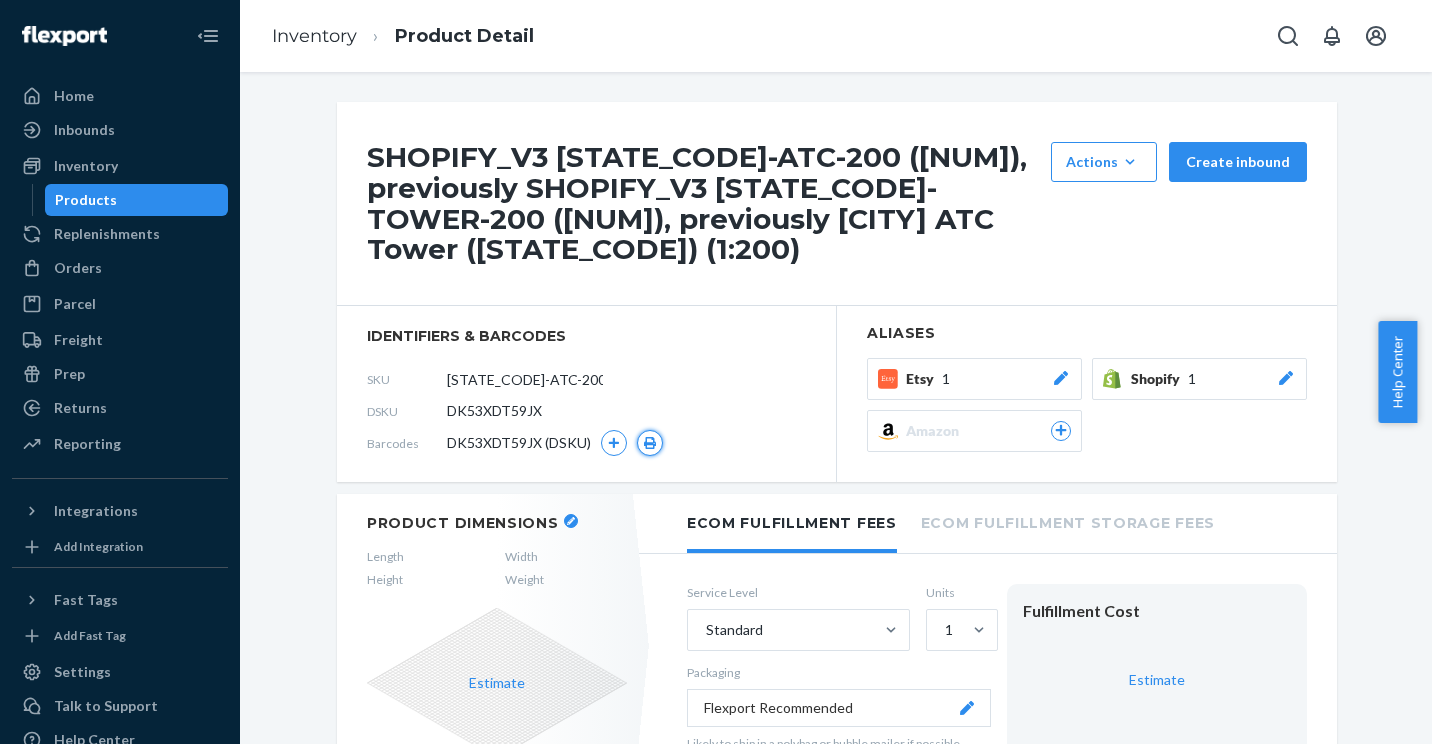 click 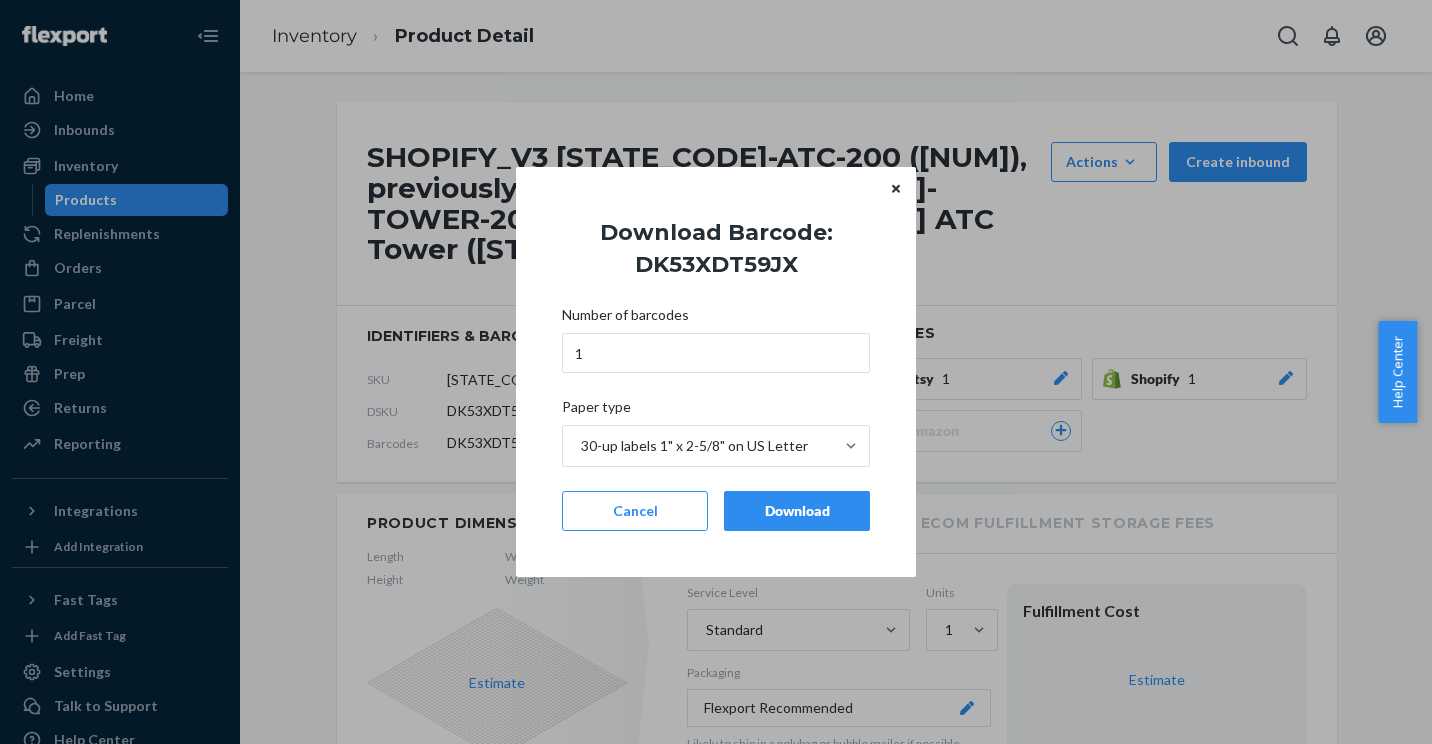 click on "Download" at bounding box center (797, 511) 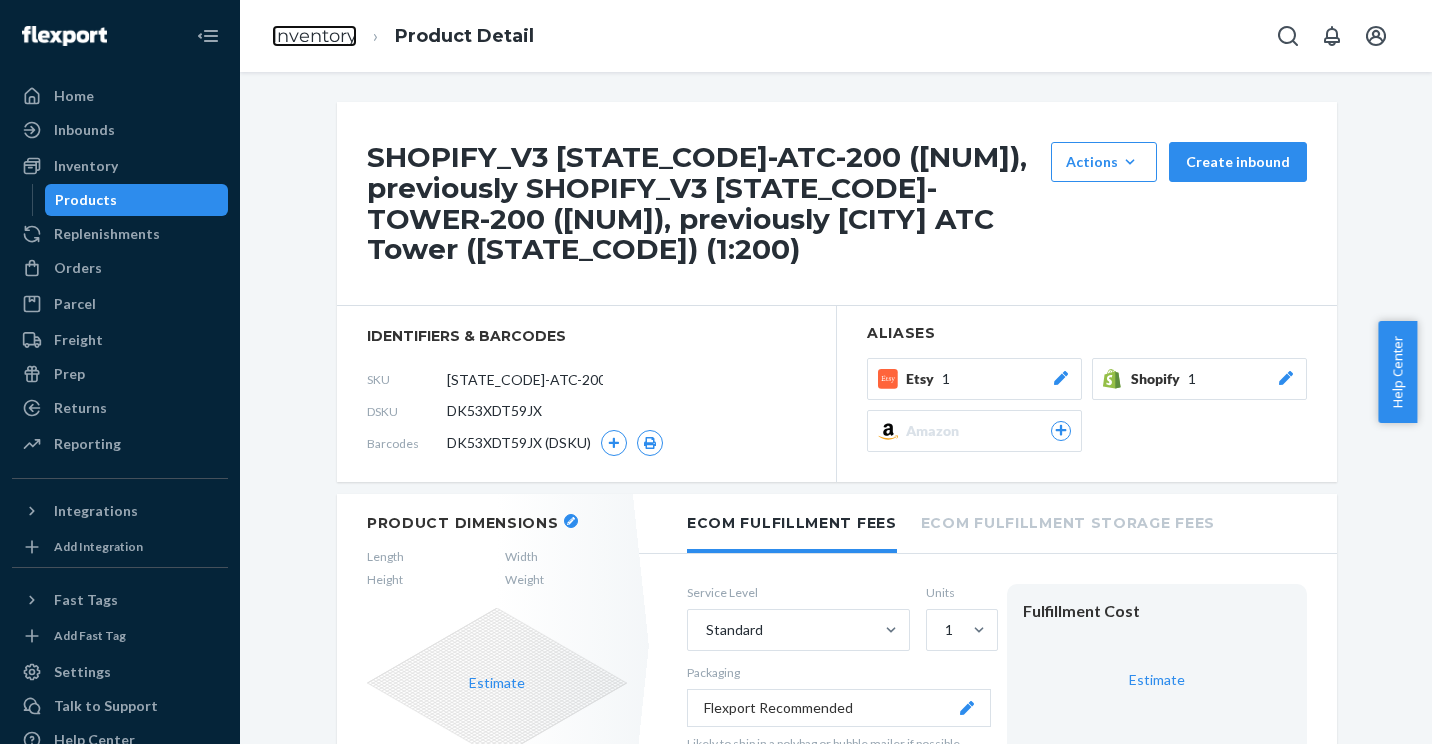 click on "Inventory" at bounding box center (314, 36) 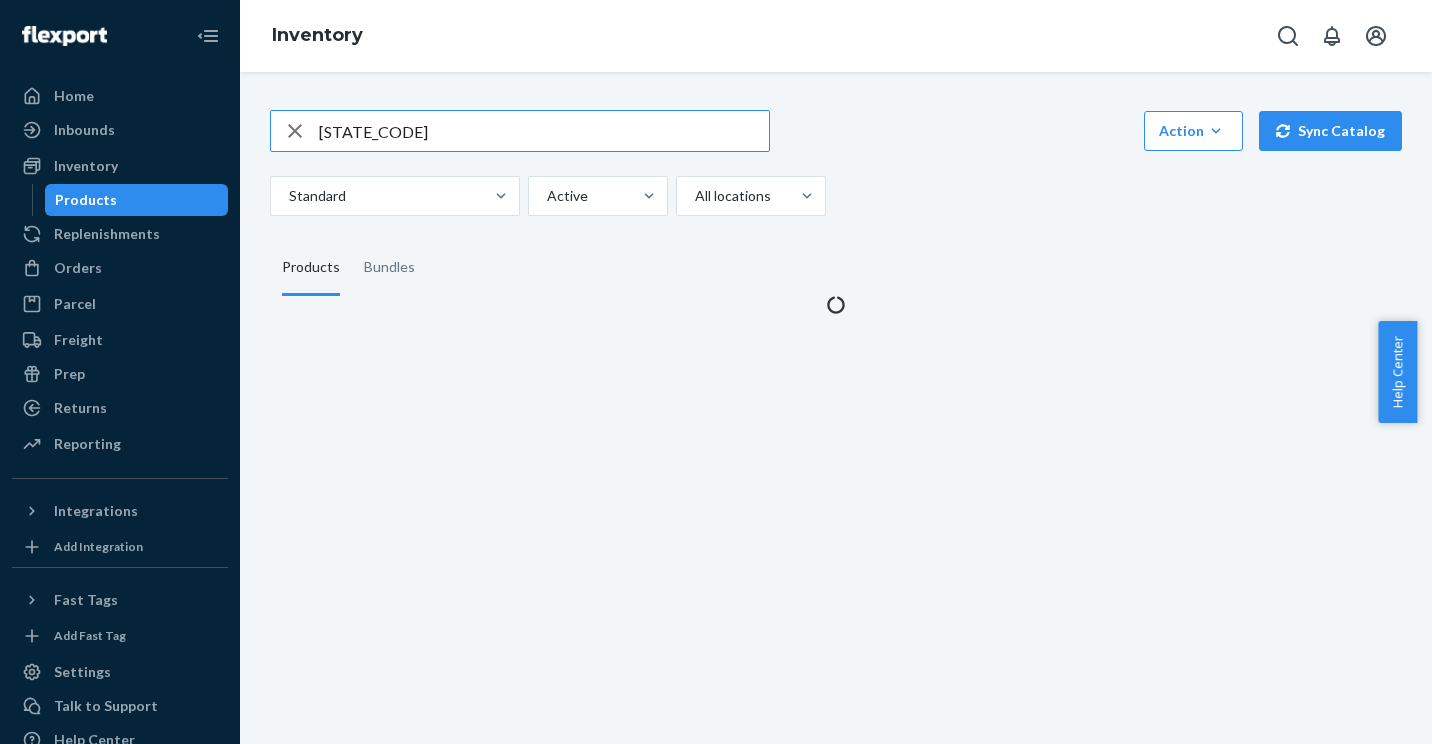 click on "[STATE_CODE]" at bounding box center [544, 131] 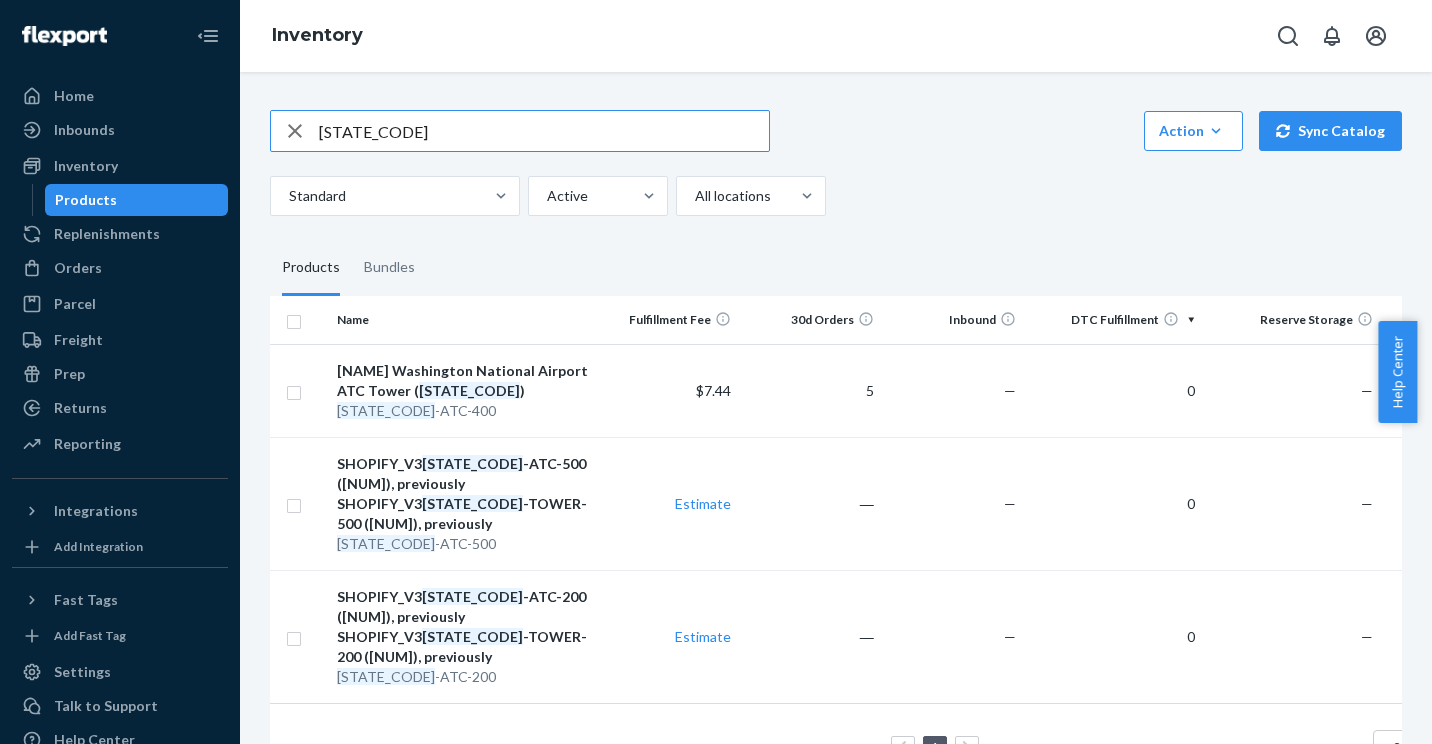 type on "[STATE_CODE]" 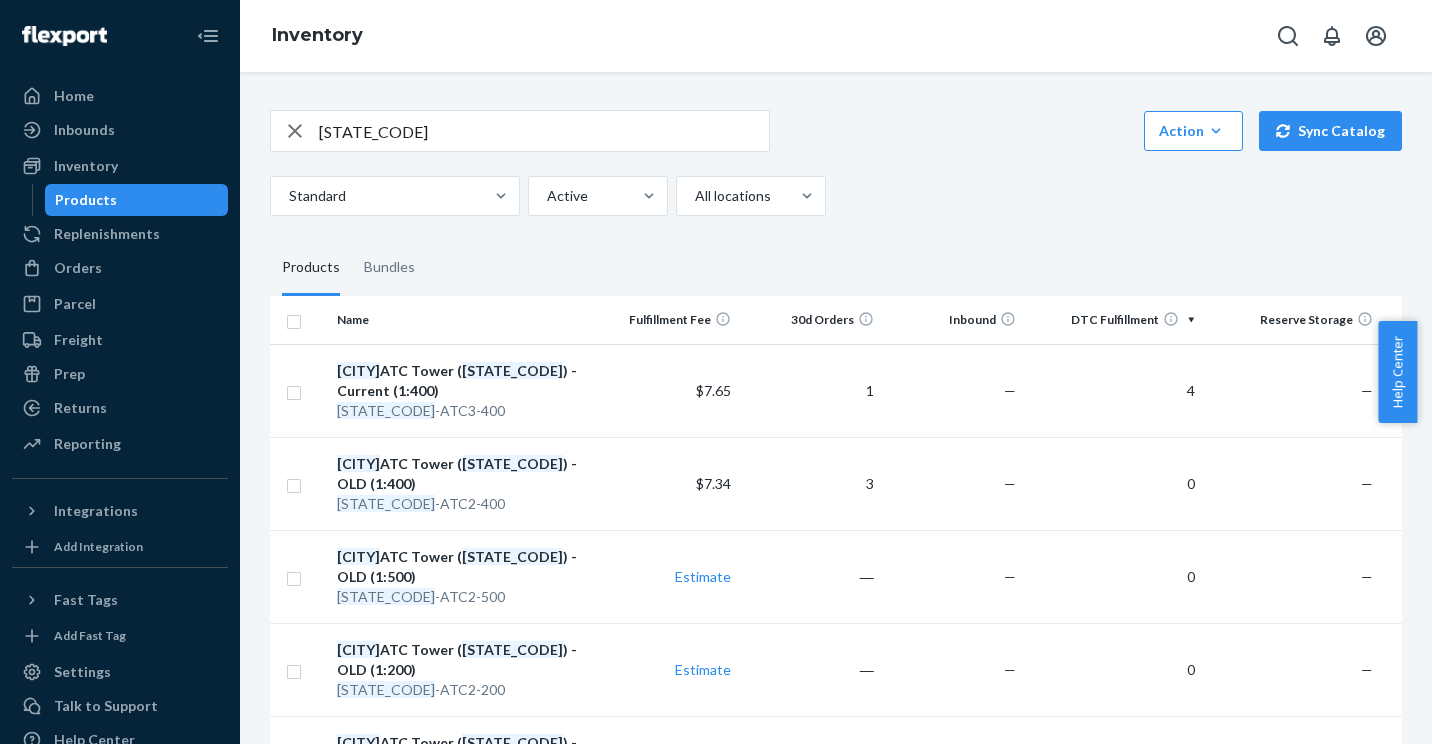 click on "30d Orders" at bounding box center [810, 320] 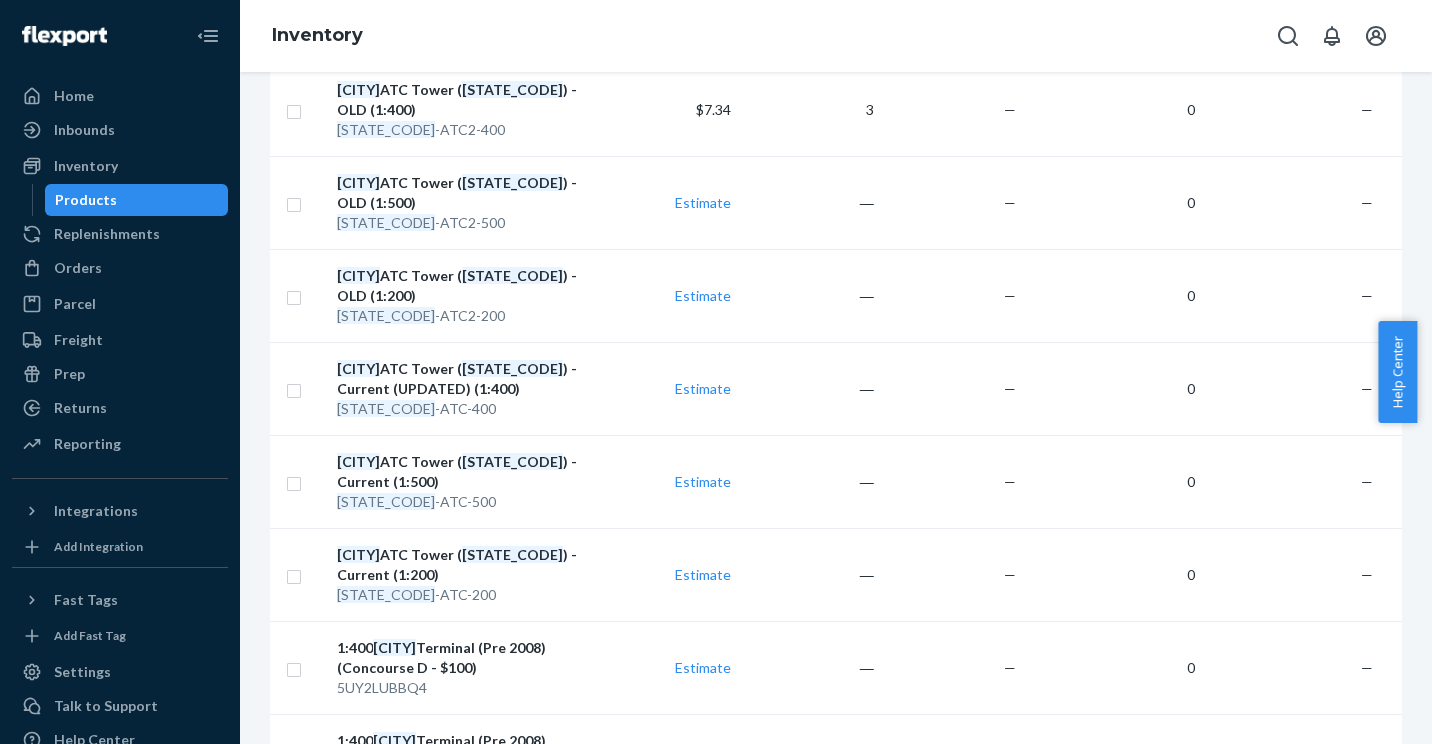 scroll, scrollTop: 375, scrollLeft: 0, axis: vertical 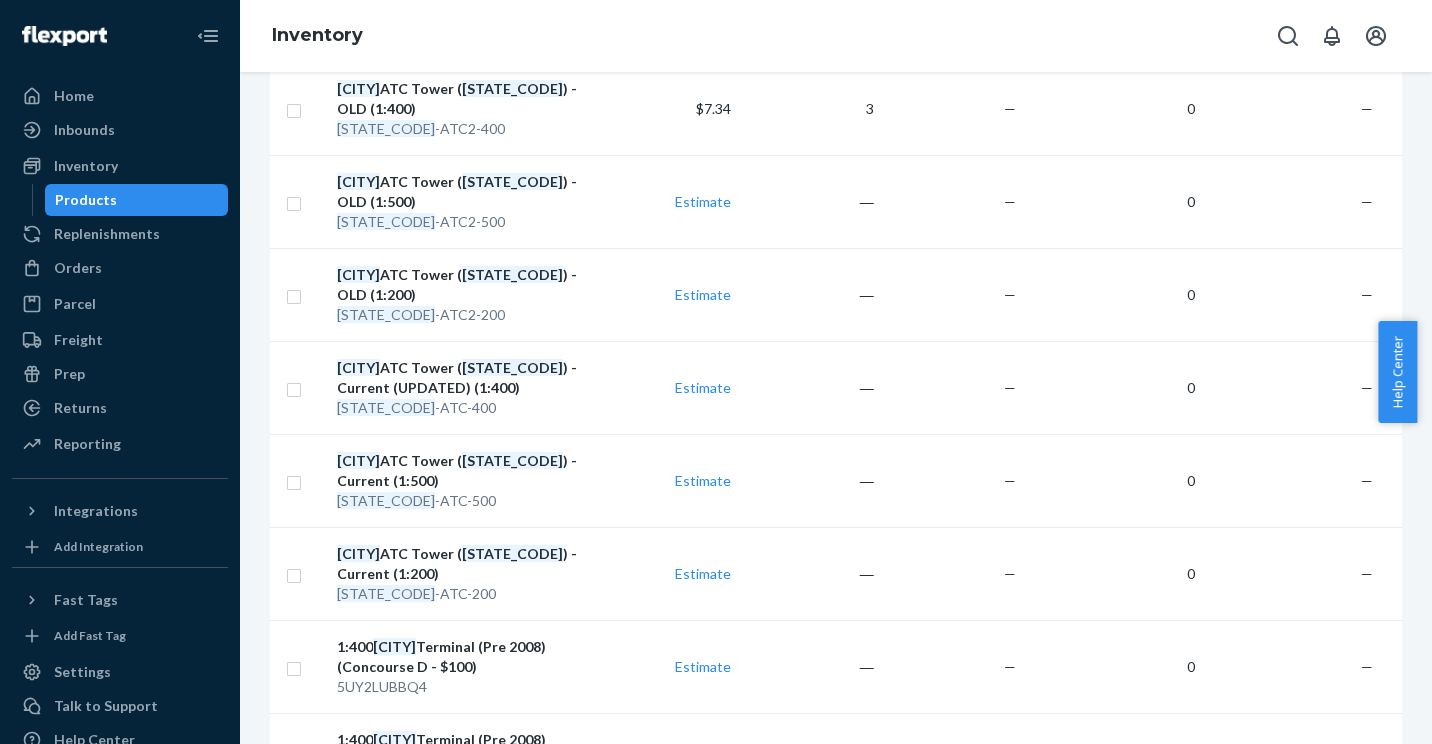 click on "Estimate" at bounding box center [668, 387] 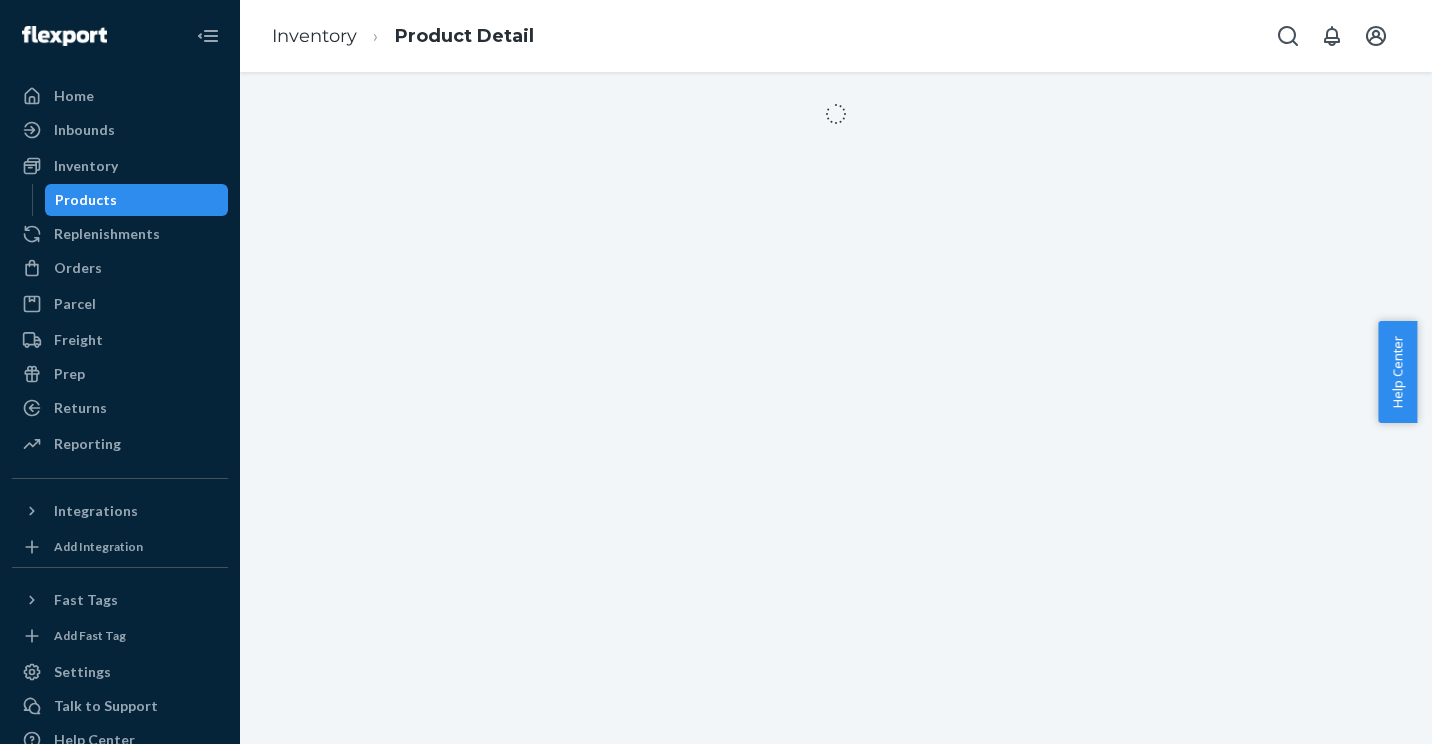 scroll, scrollTop: 0, scrollLeft: 0, axis: both 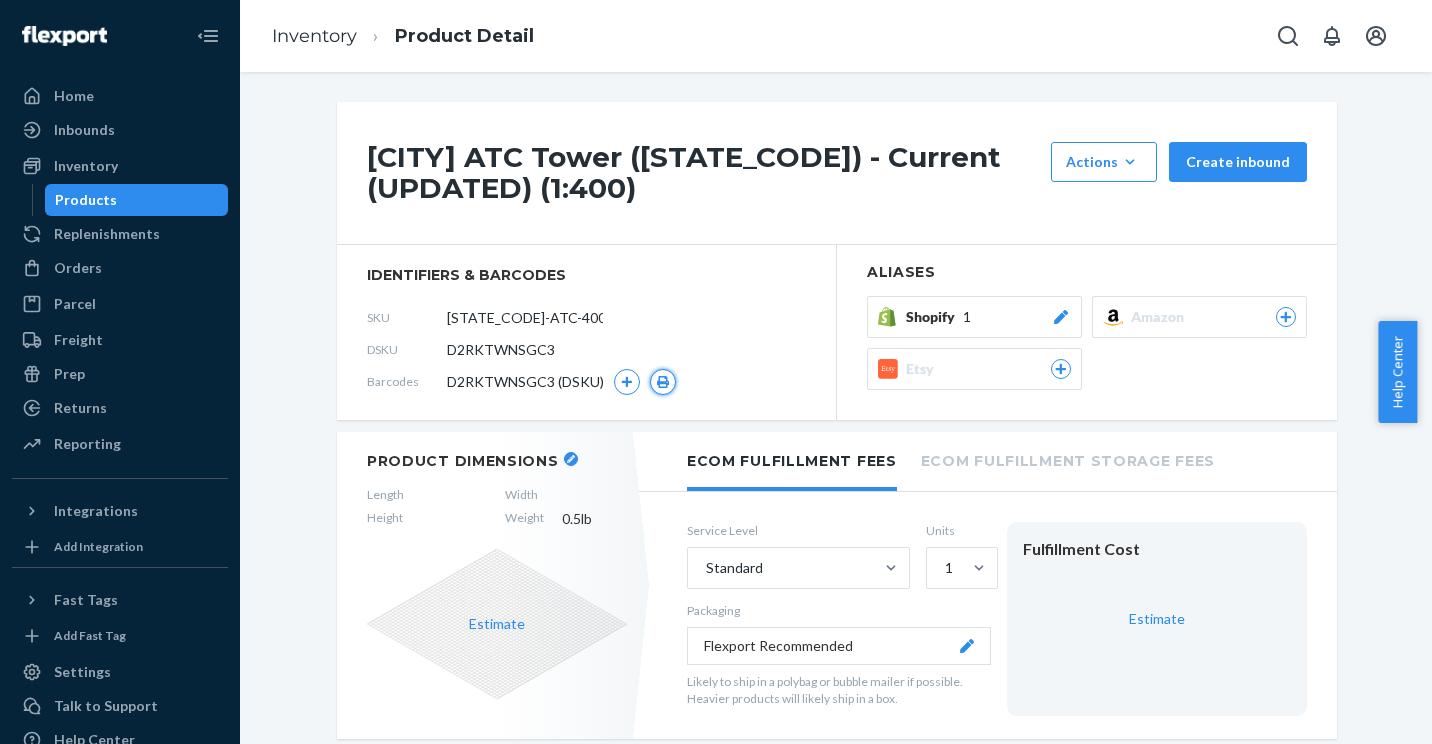 click 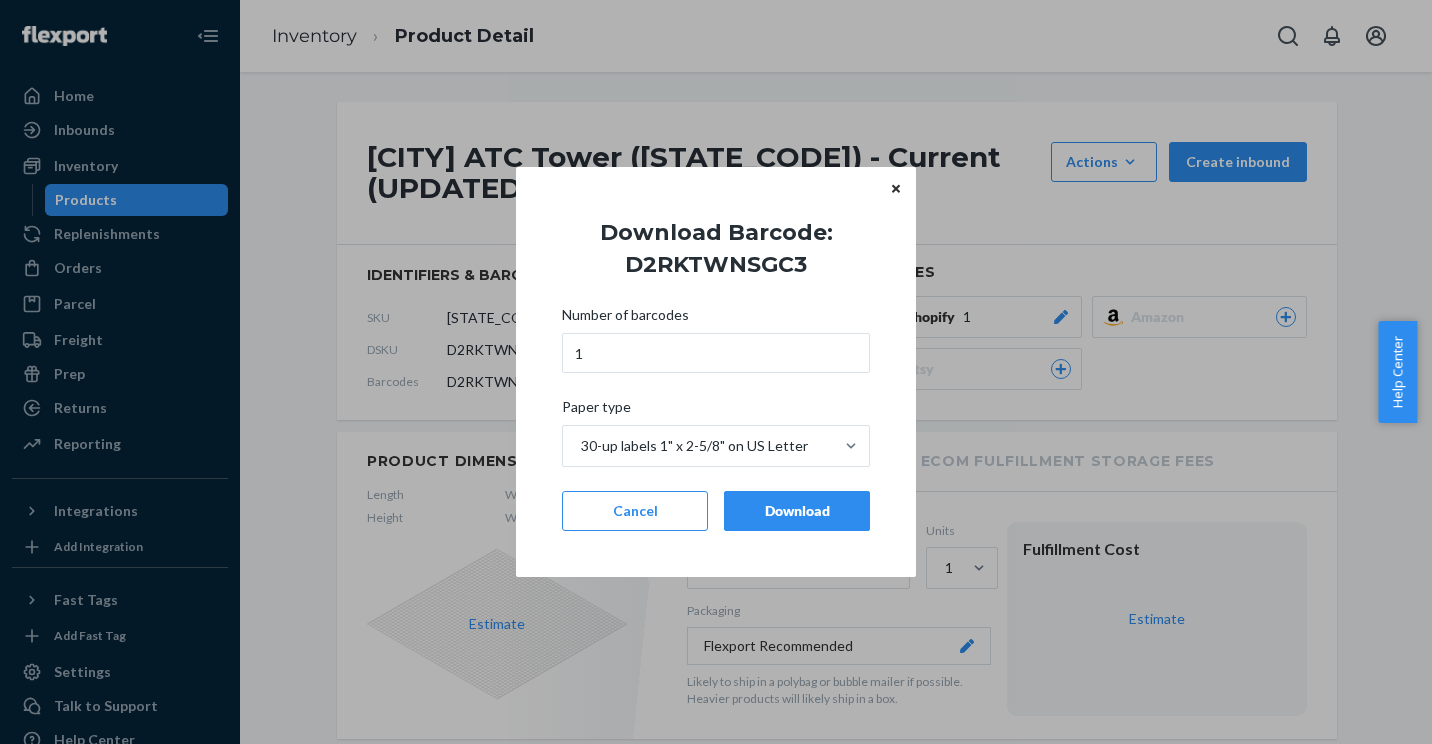click on "Download" at bounding box center (797, 511) 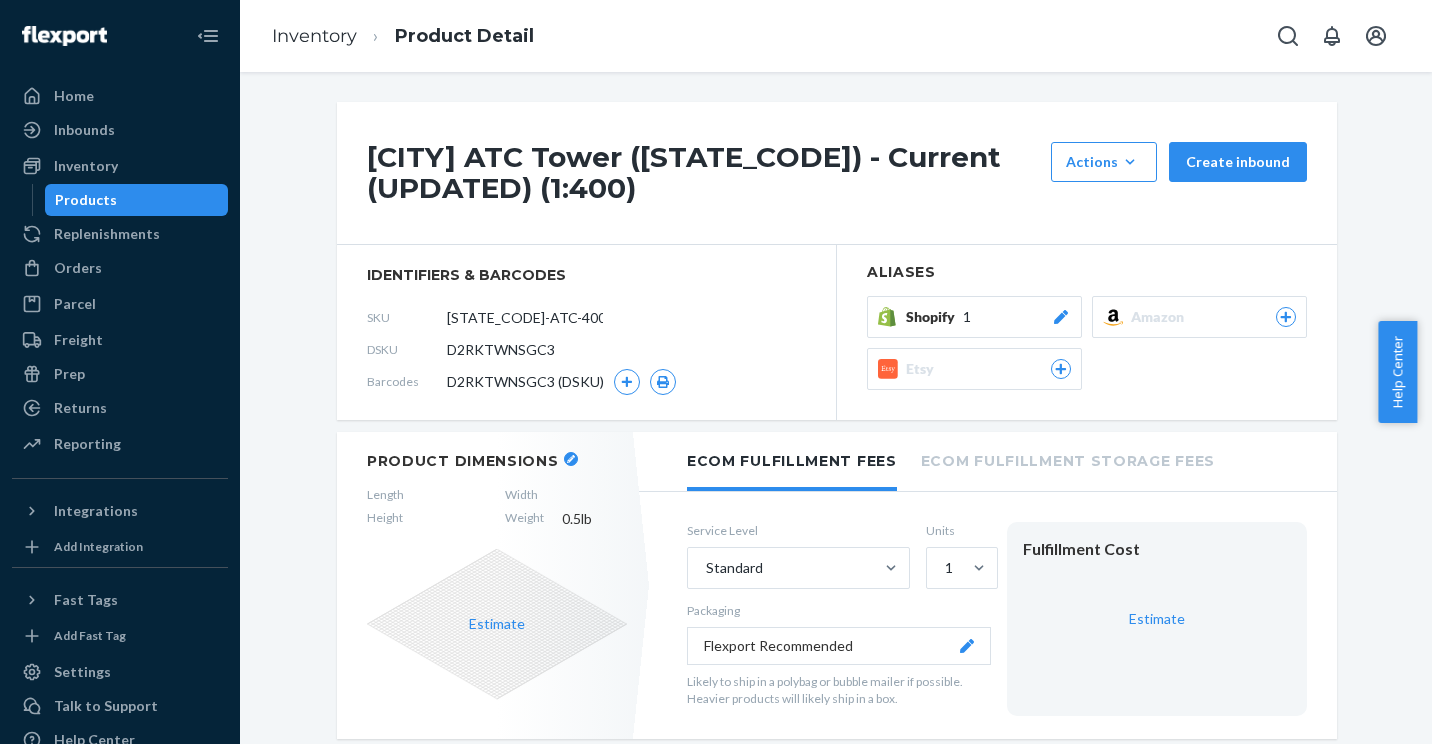 click on "[CITY] ATC Tower ([STATE_CODE]) - Current (UPDATED) (1:400) Actions Hide Set up as a bundle Create inbound" at bounding box center (837, 173) 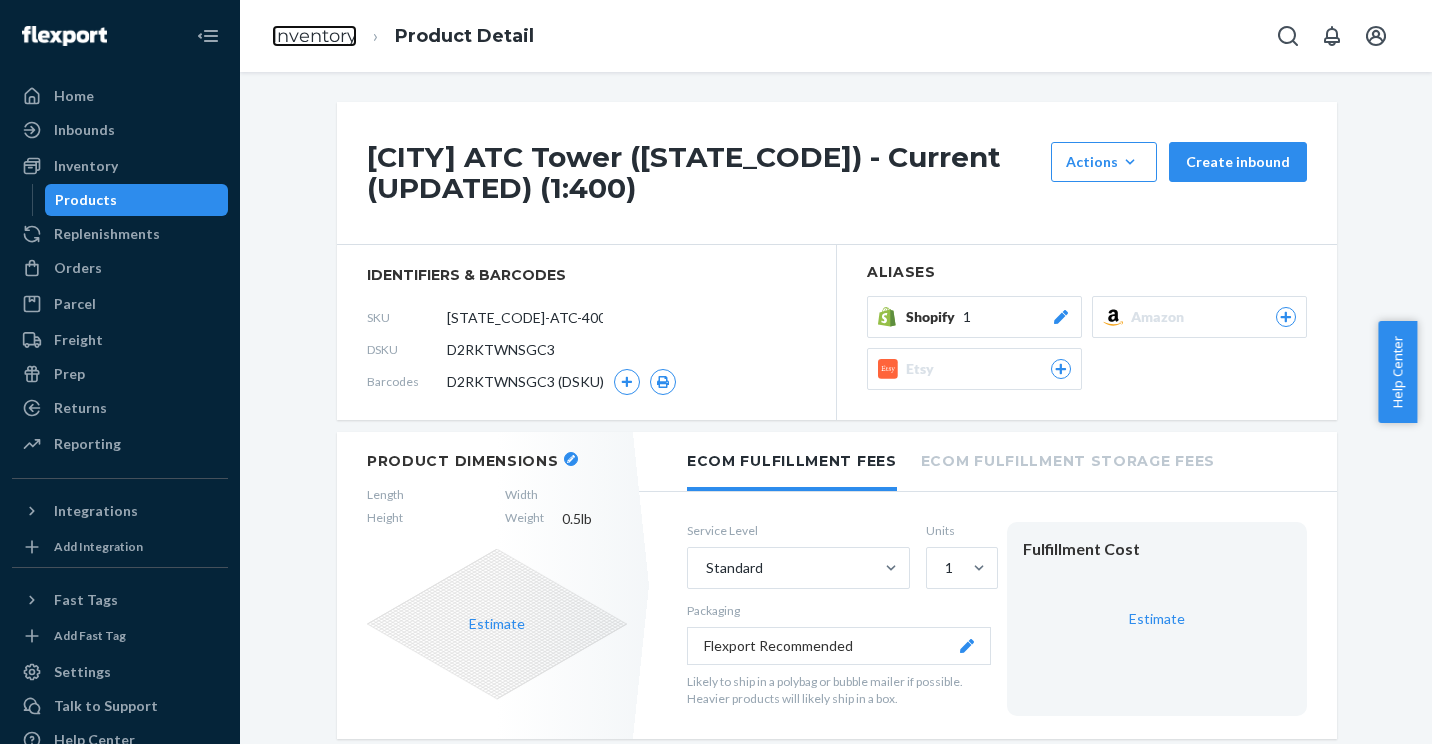 click on "Inventory" at bounding box center (314, 36) 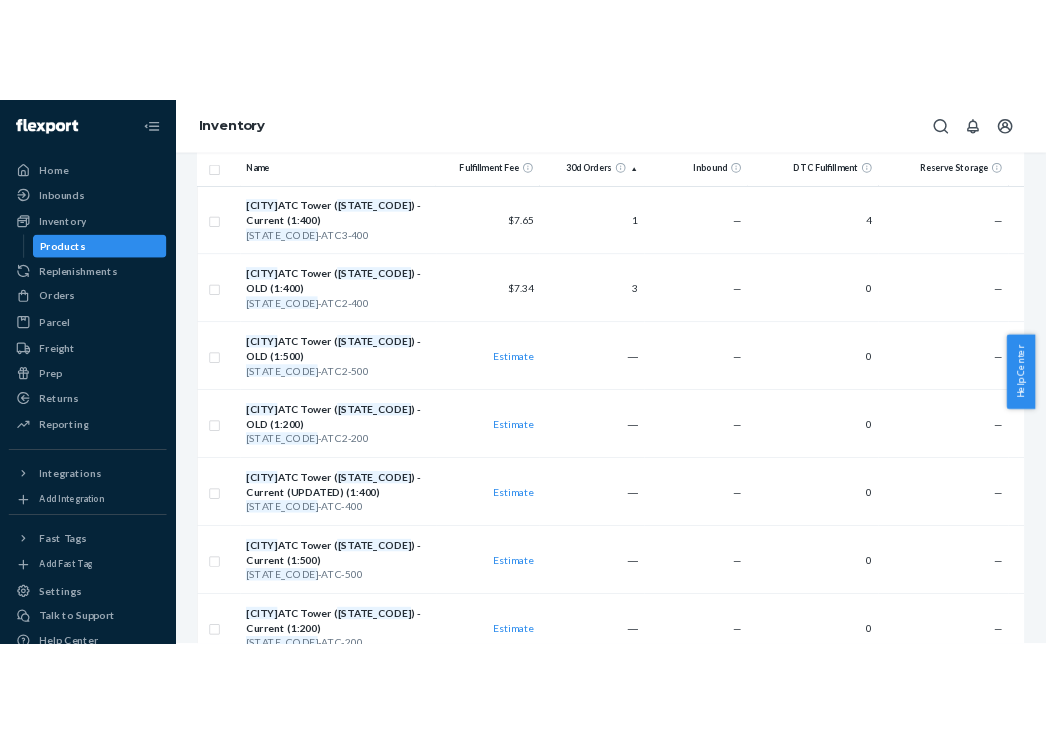 scroll, scrollTop: 229, scrollLeft: 0, axis: vertical 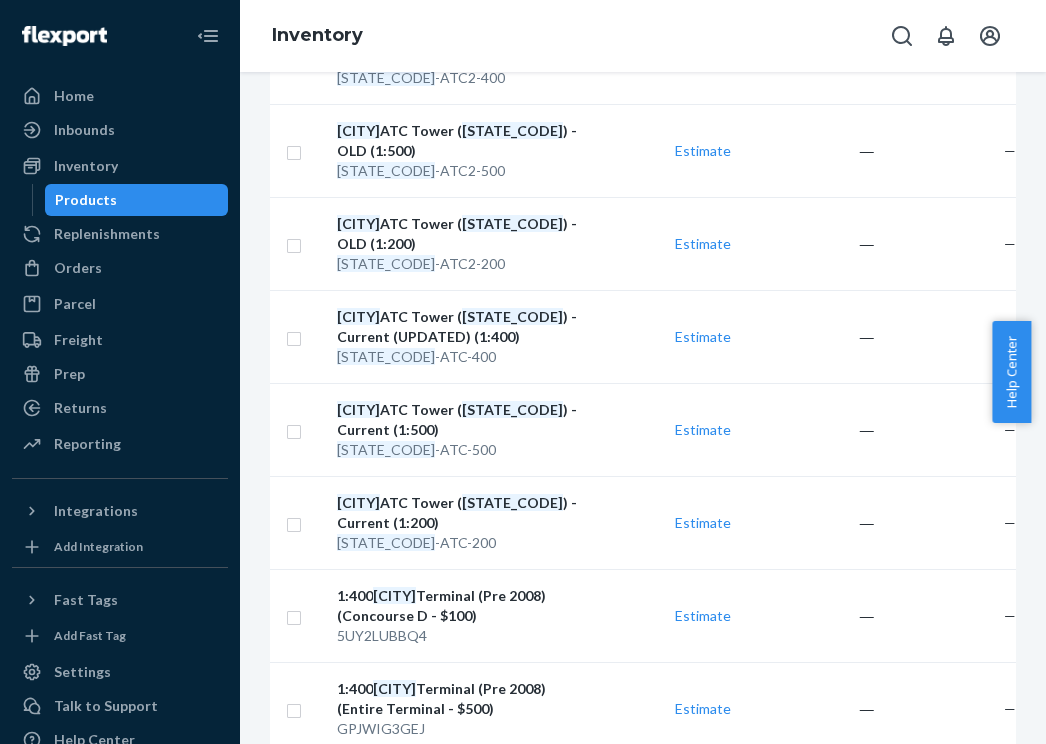 click on "[CITY] ATC Tower ([ STATE_CODE ]) - Current (1:200) [STATE_CODE] -ATC-200" at bounding box center (462, 522) 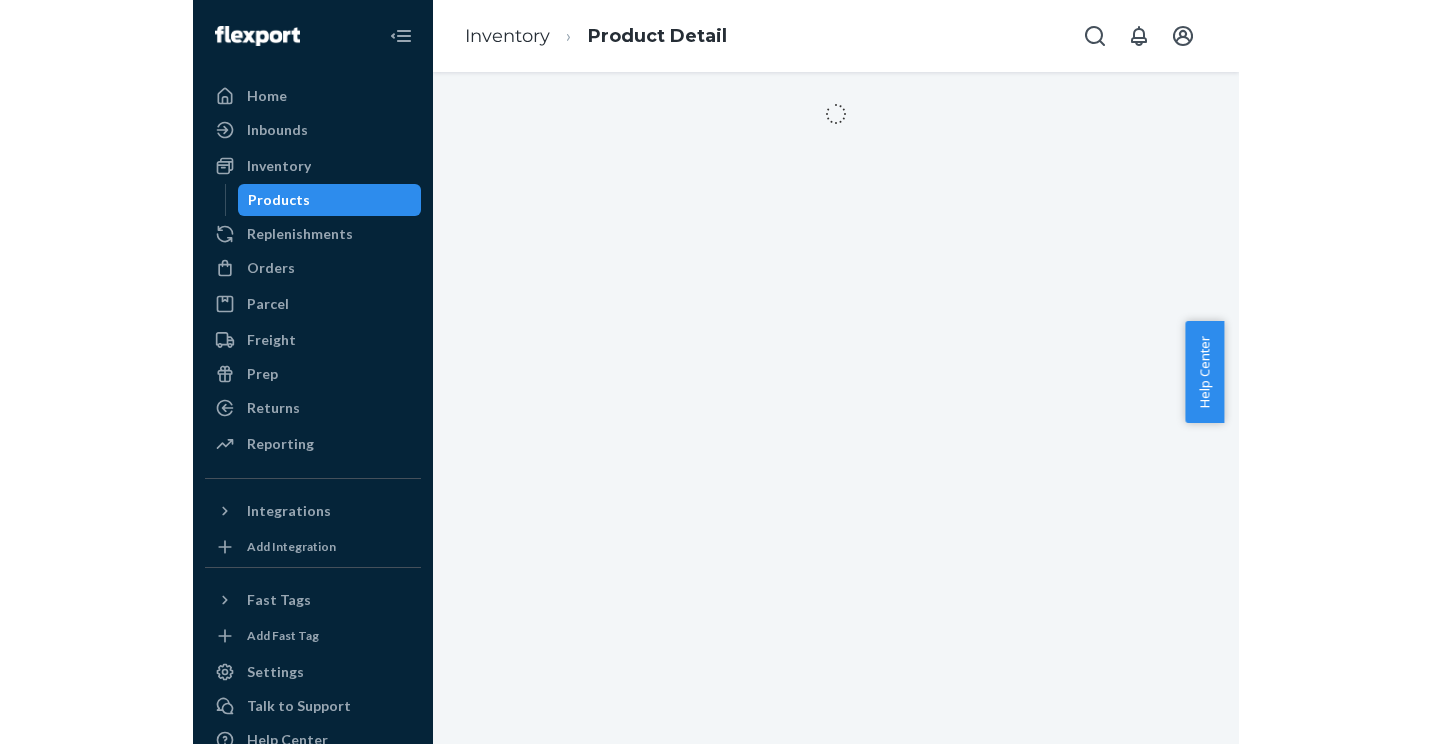scroll, scrollTop: 0, scrollLeft: 0, axis: both 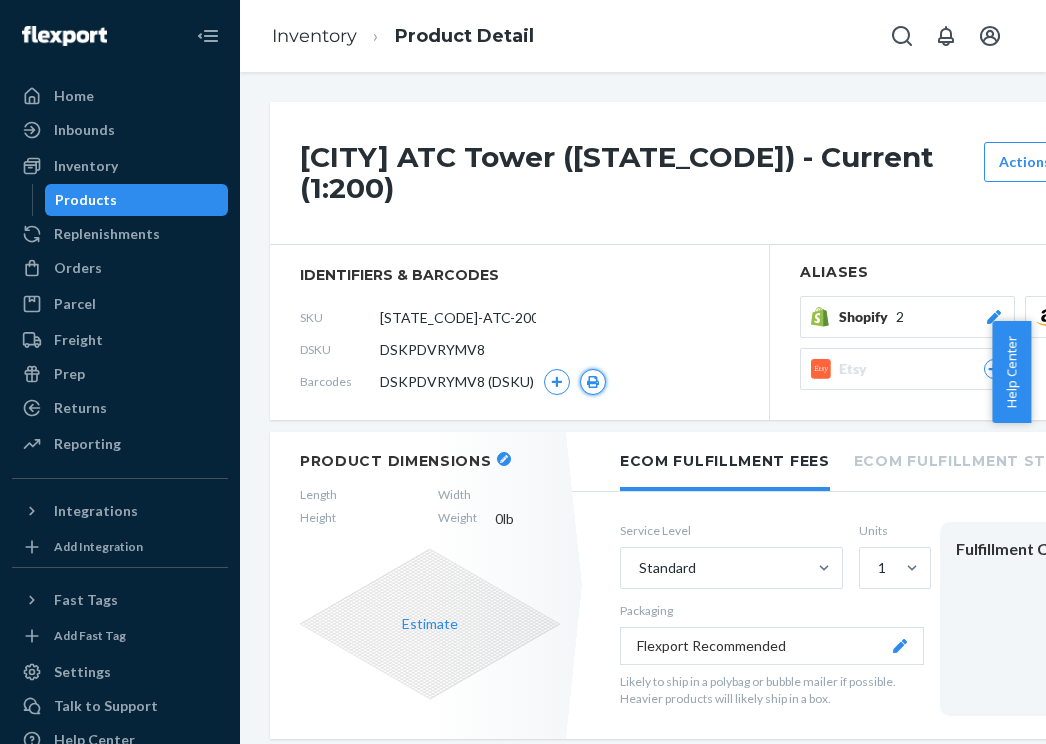 click at bounding box center (593, 382) 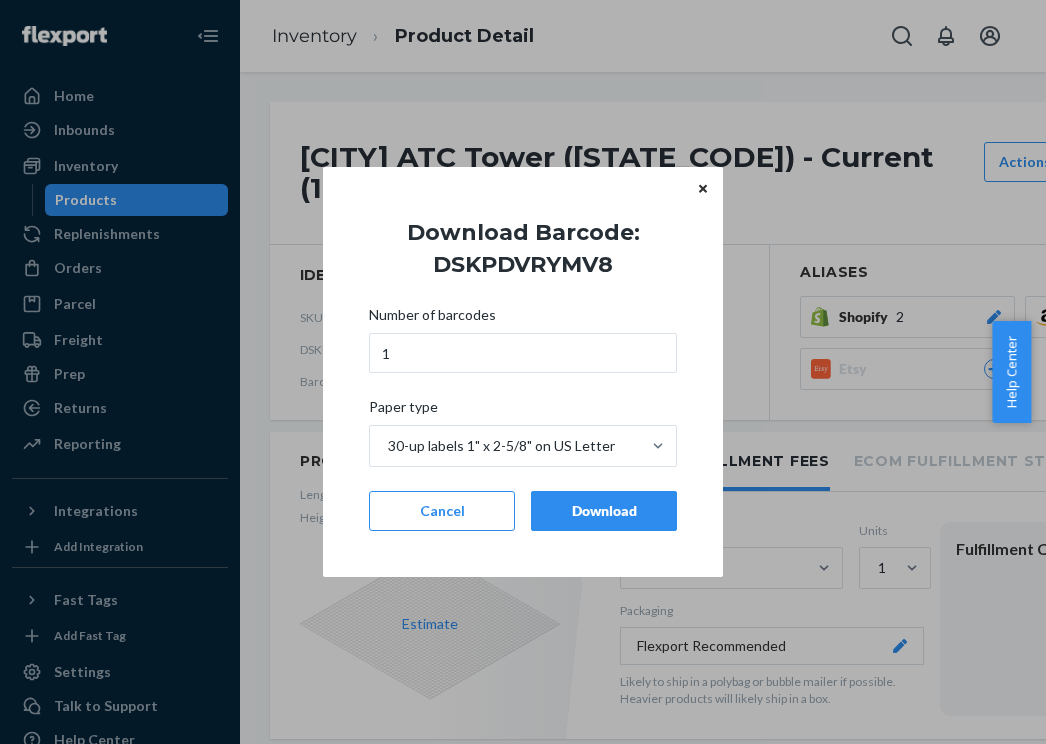 click on "Download" at bounding box center [604, 511] 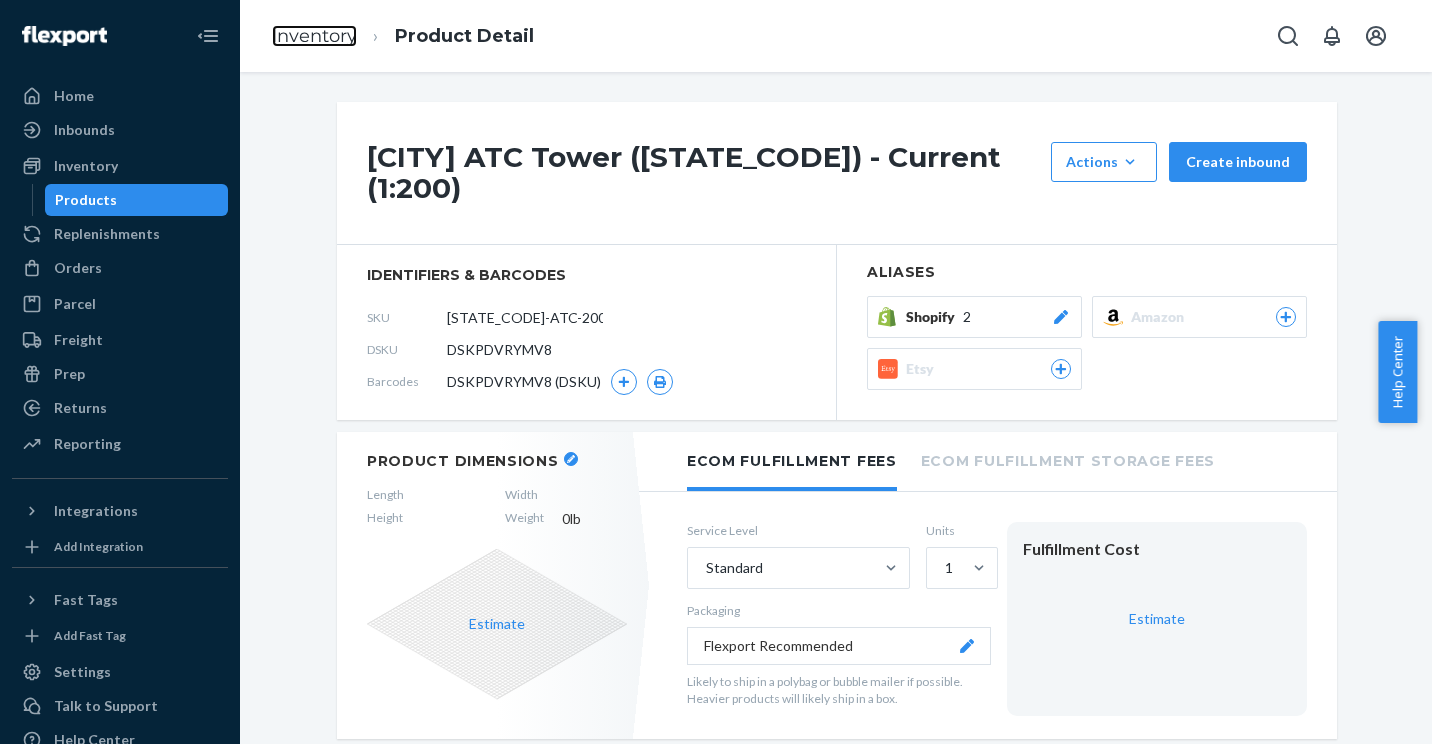 click on "Inventory" at bounding box center (314, 36) 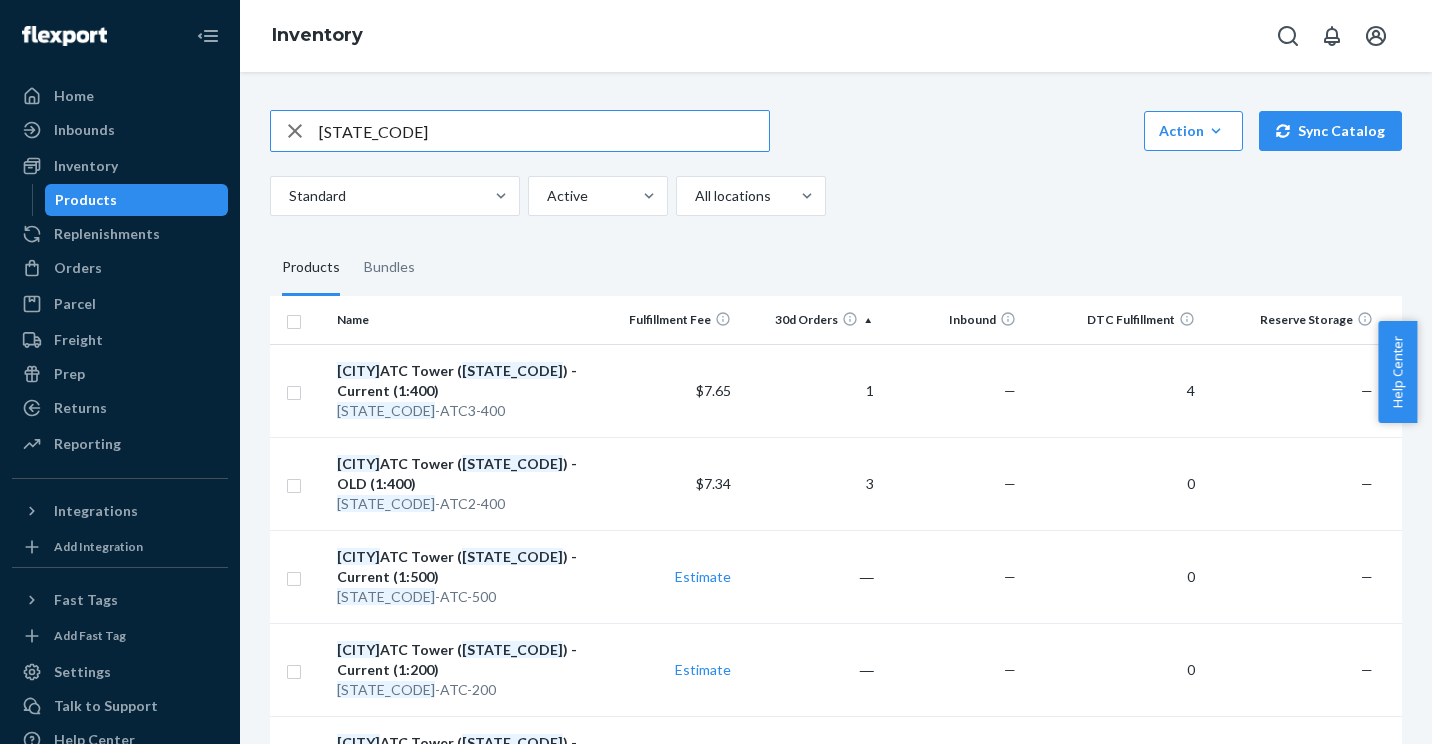 type on "I" 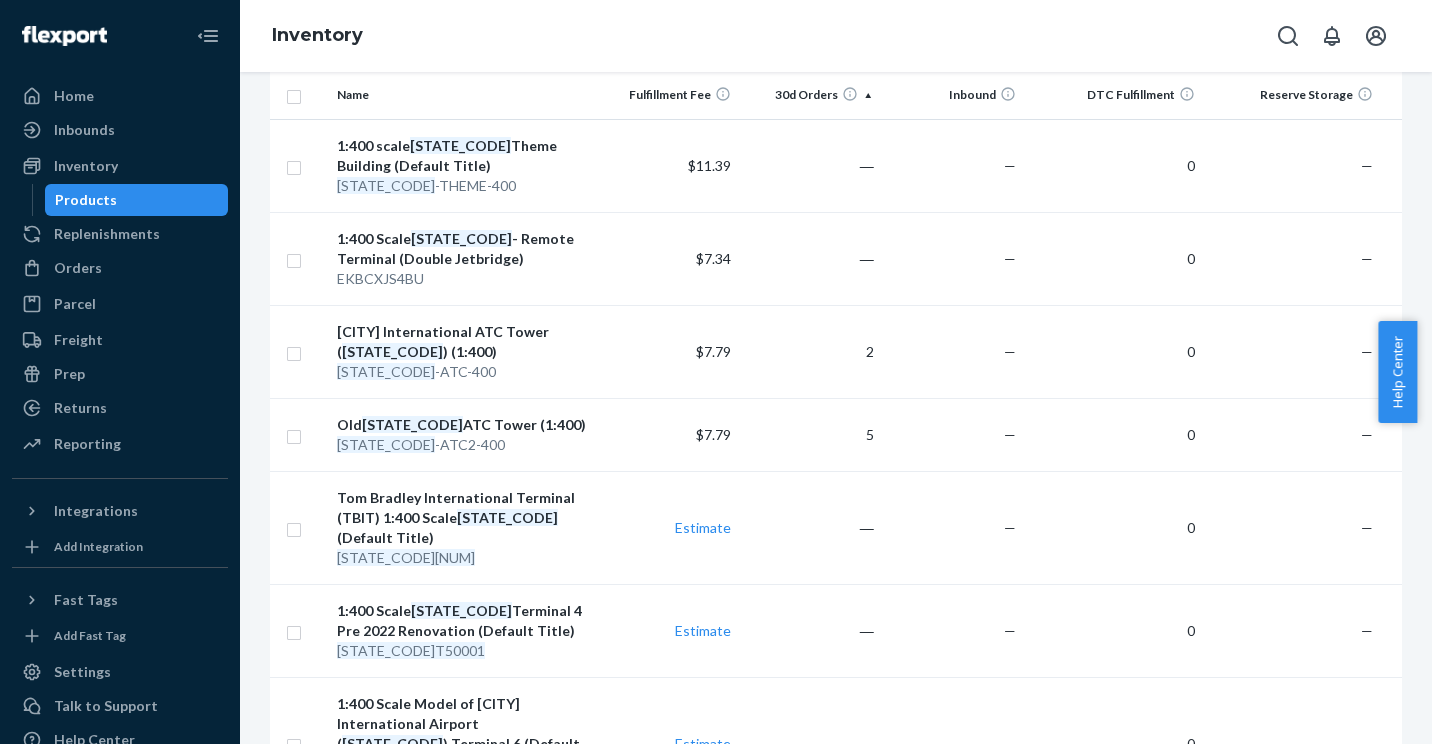 scroll, scrollTop: 224, scrollLeft: 0, axis: vertical 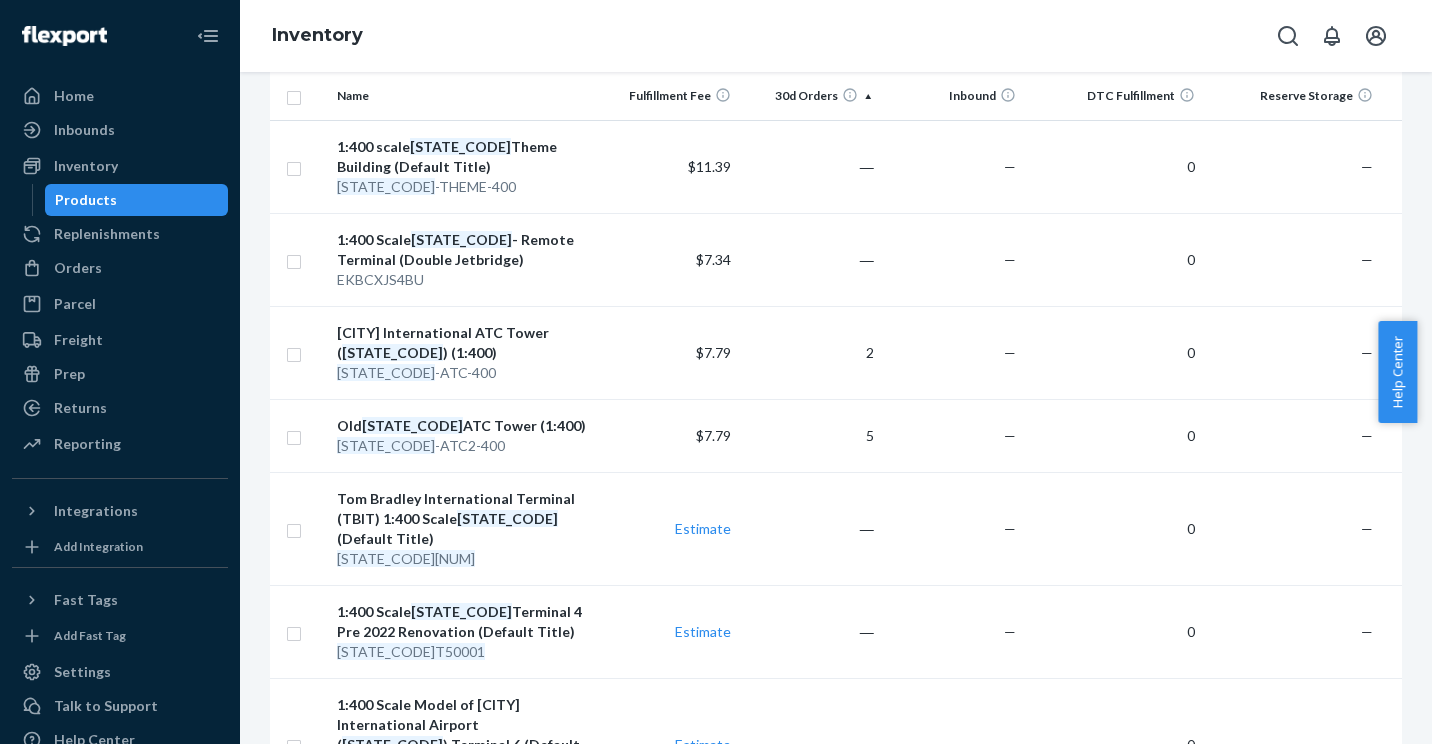 click on "[STATE_CODE] -ATC-400" at bounding box center [462, 373] 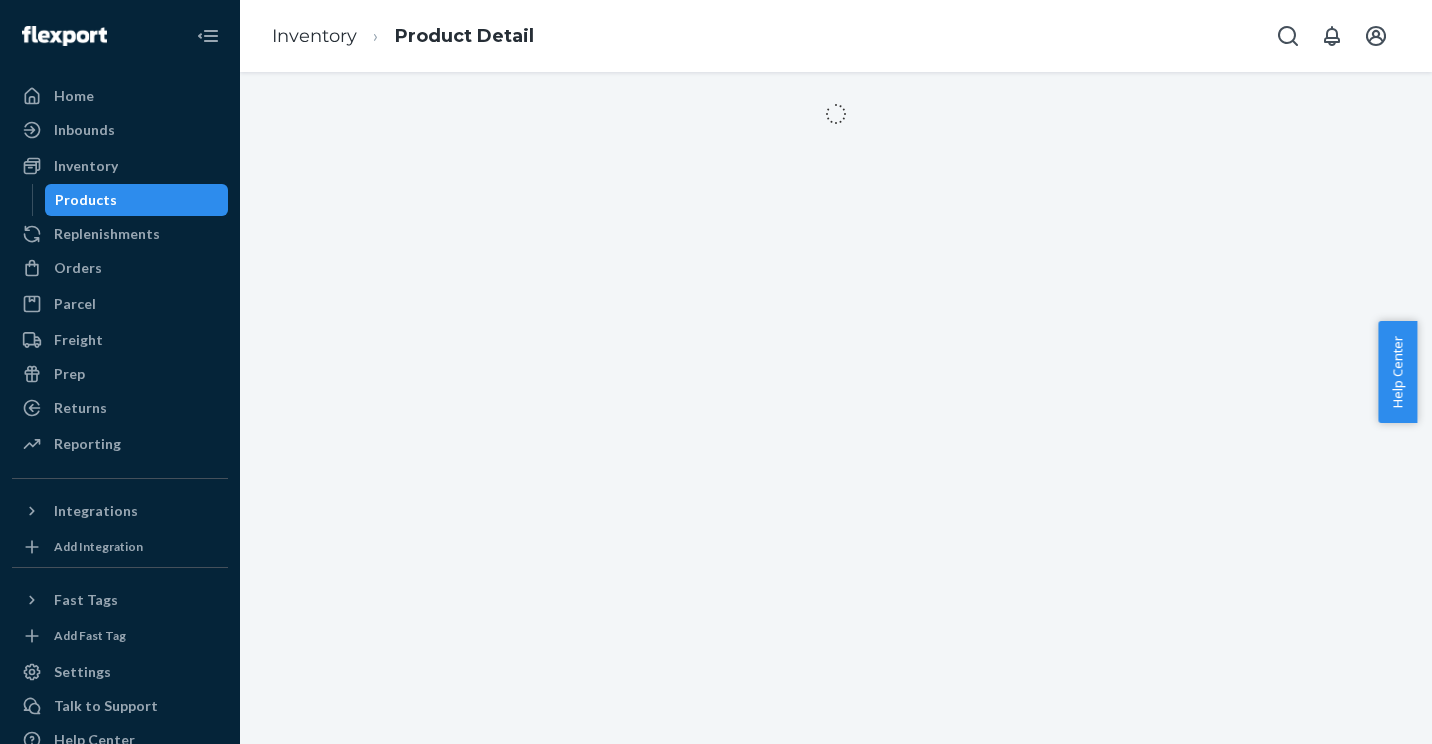 scroll, scrollTop: 0, scrollLeft: 0, axis: both 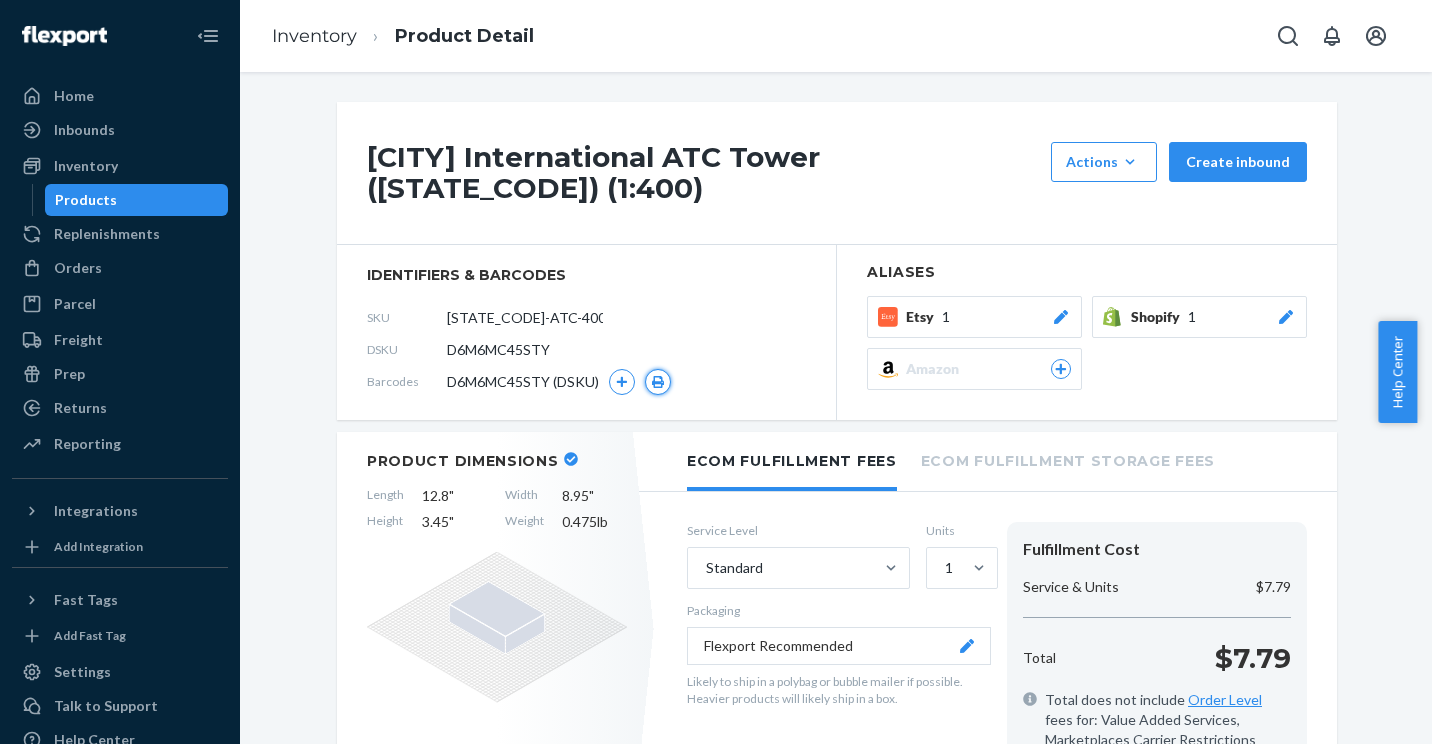 click at bounding box center (658, 382) 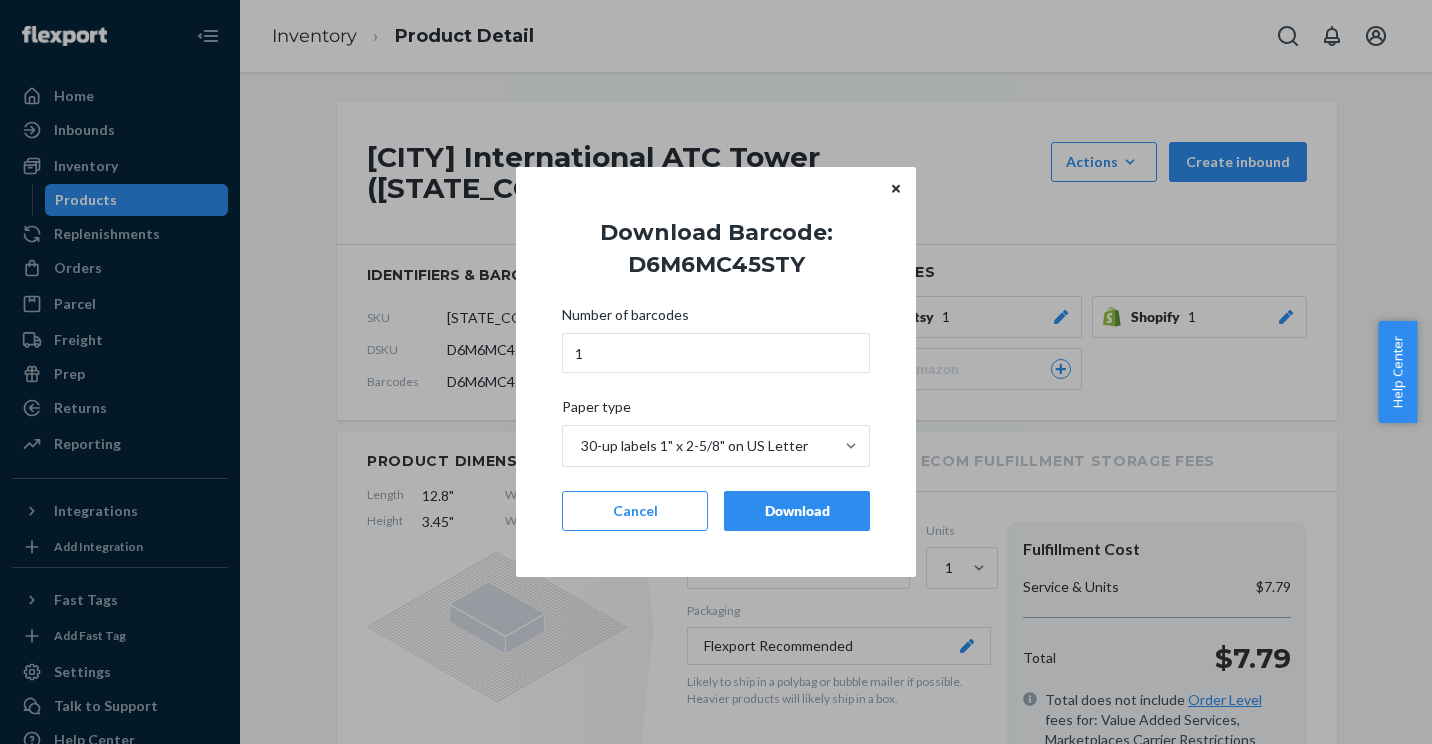 click on "Download" at bounding box center (797, 511) 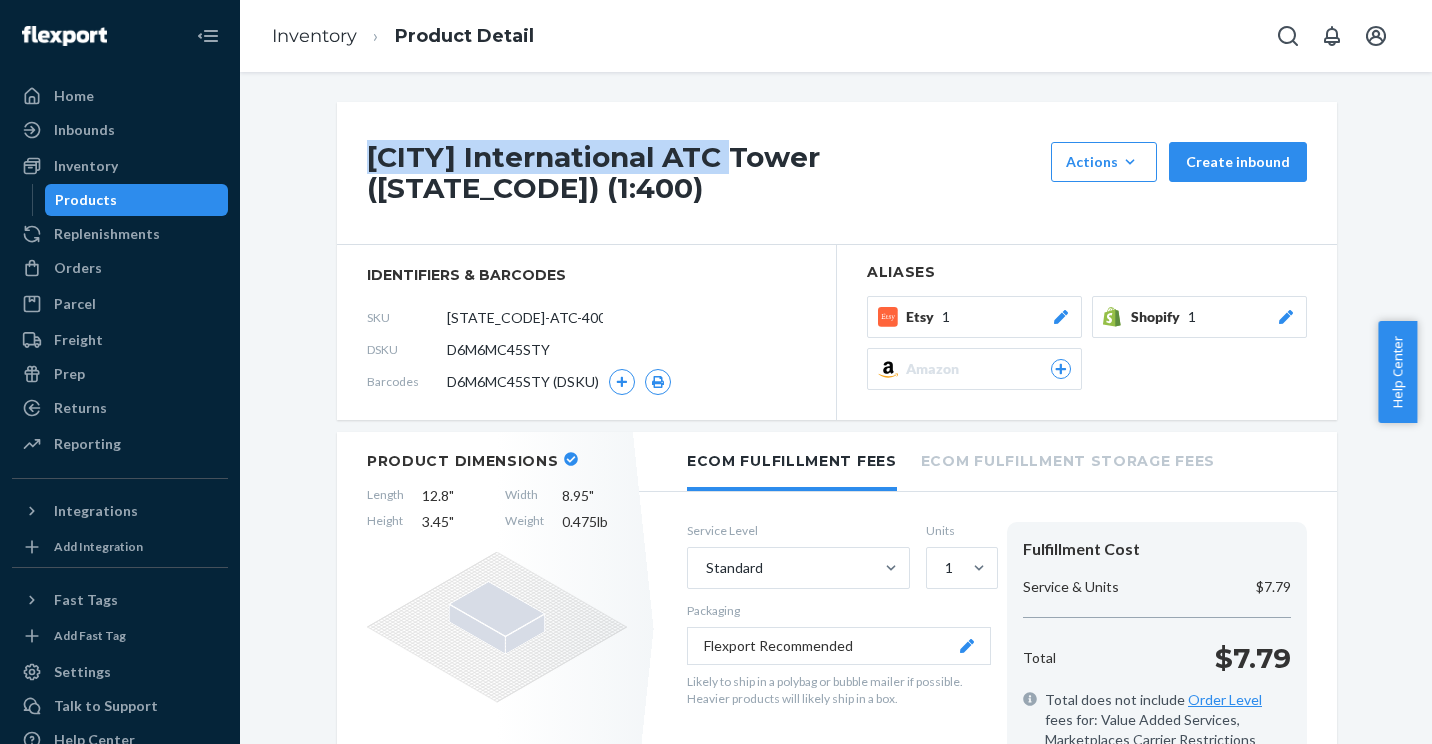 drag, startPoint x: 360, startPoint y: 154, endPoint x: 731, endPoint y: 161, distance: 371.06604 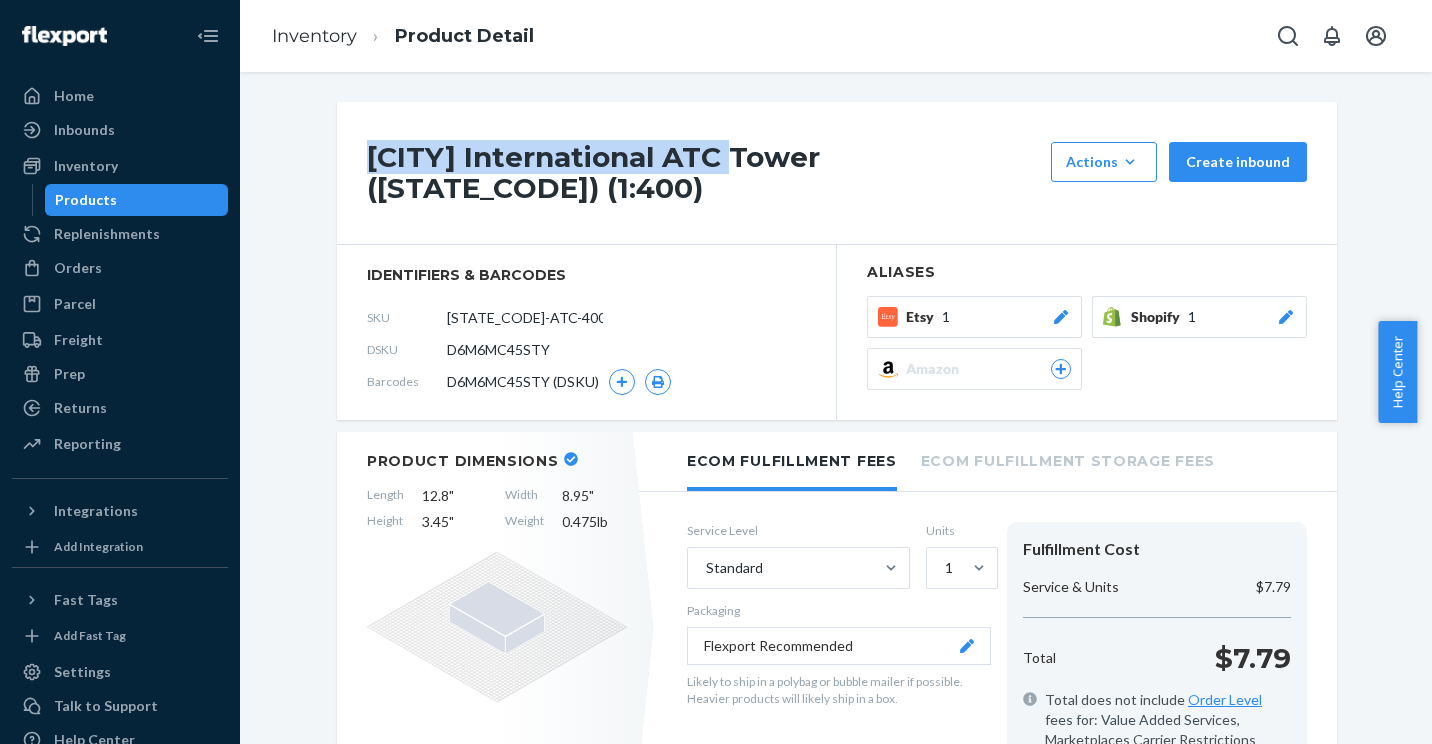 click on "[CITY] International ATC Tower ([STATE_CODE]) (1:400)" at bounding box center [704, 173] 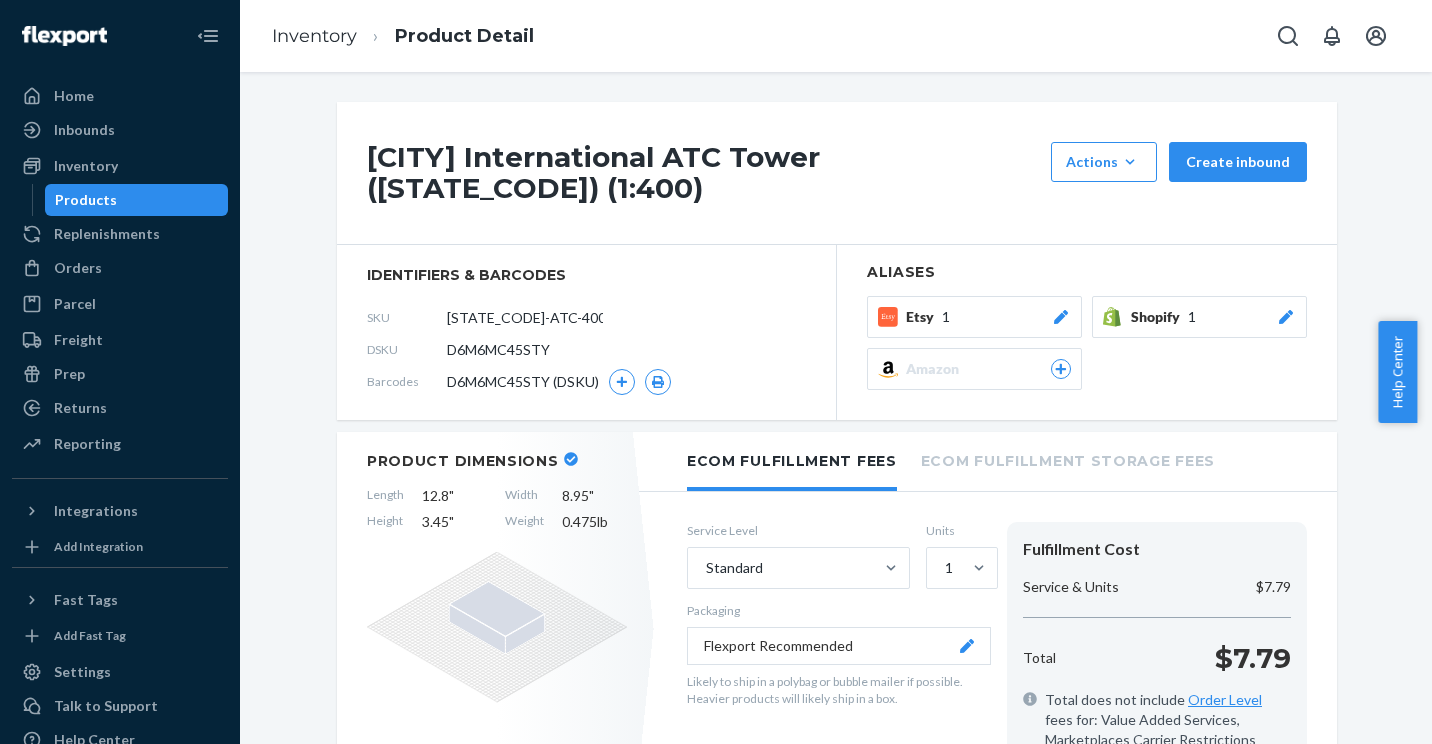 click on "[CITY] International ATC Tower ([STATE_CODE]) (1:400) Actions Hide Create inbound" at bounding box center (837, 173) 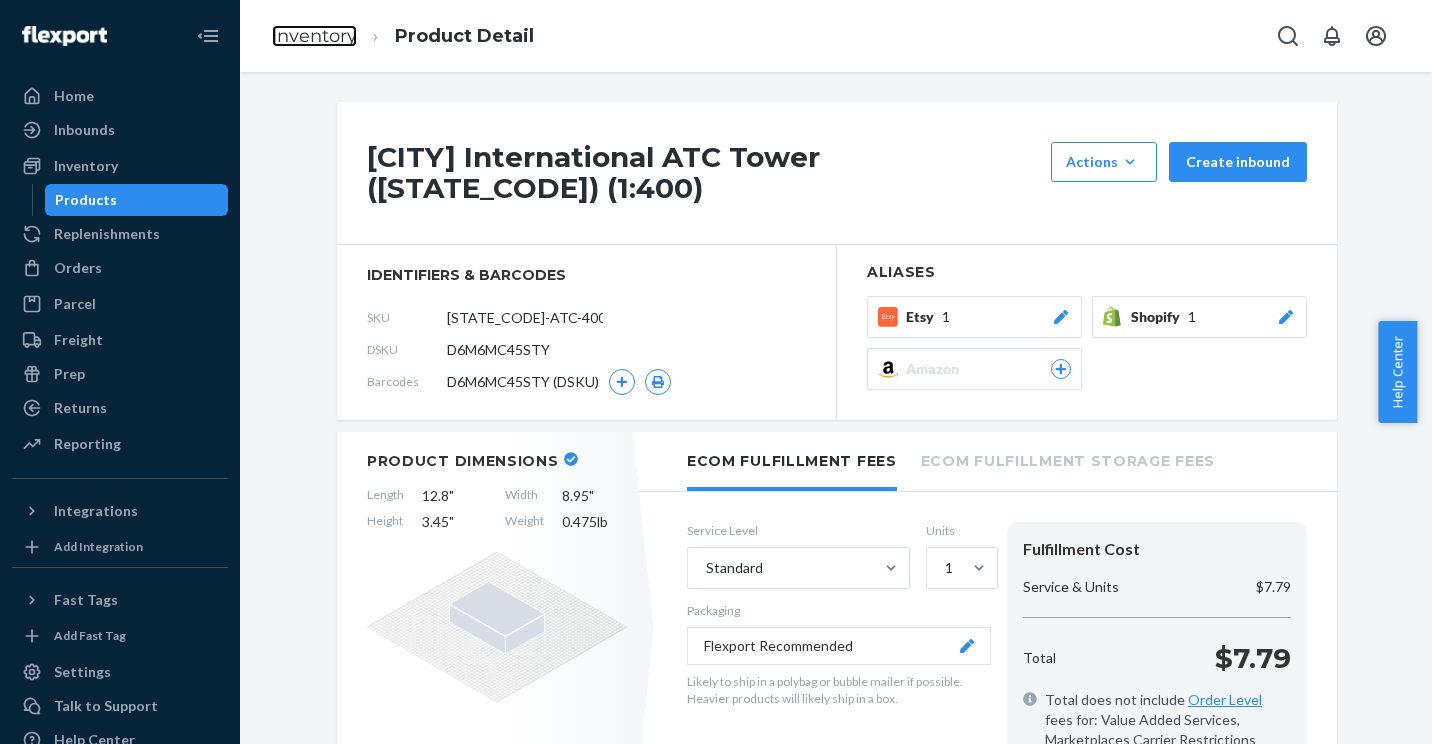 drag, startPoint x: 318, startPoint y: 30, endPoint x: 419, endPoint y: 72, distance: 109.38464 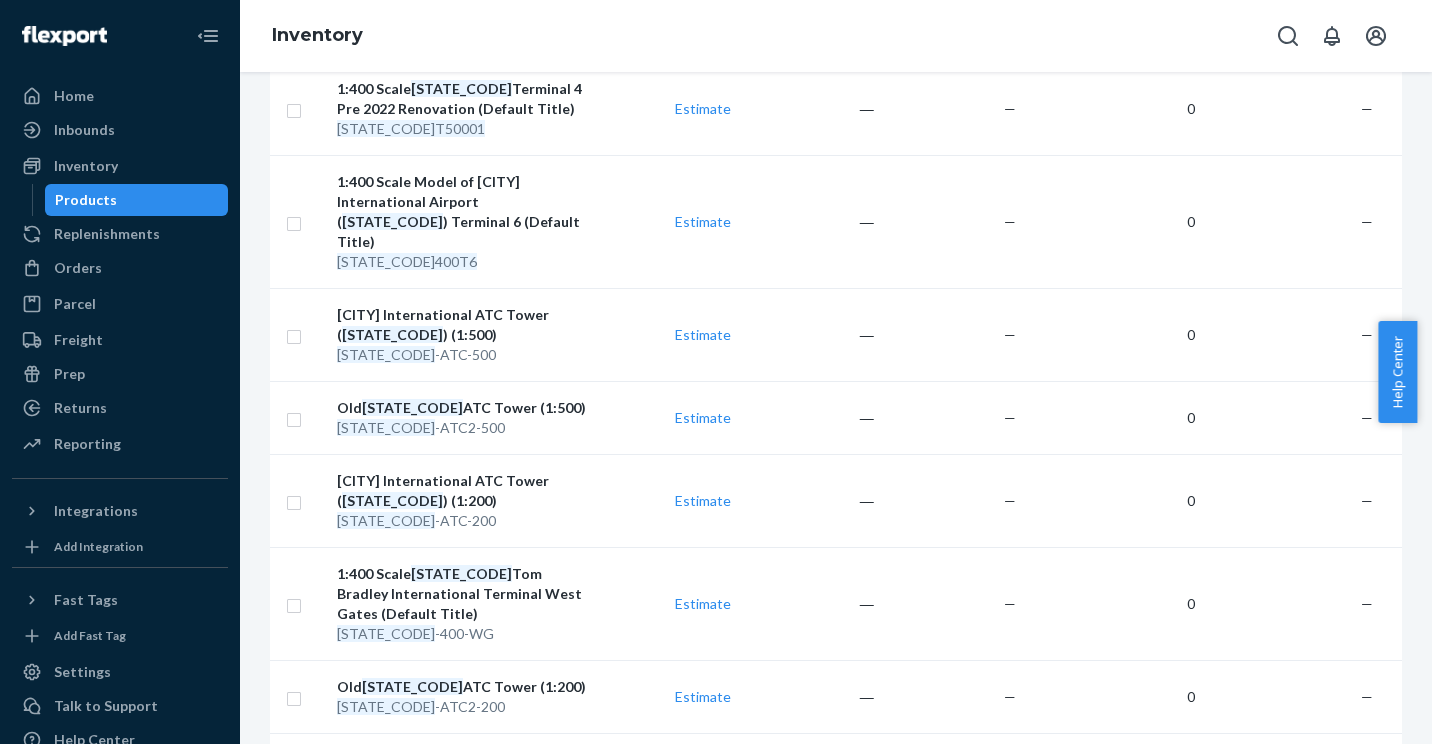 scroll, scrollTop: 765, scrollLeft: 0, axis: vertical 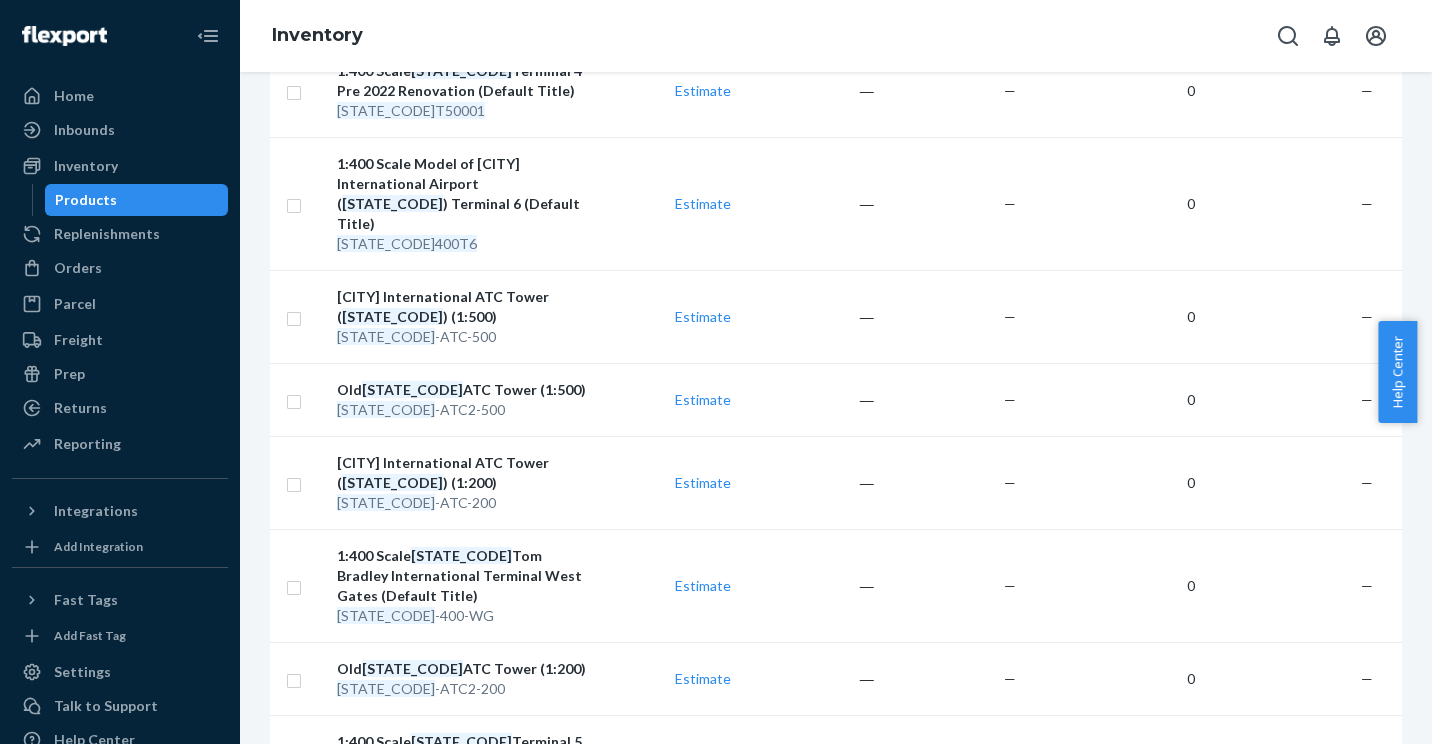click on "[CITY] International ATC Tower ([ STATE_CODE ]) (1:200)" at bounding box center [462, 473] 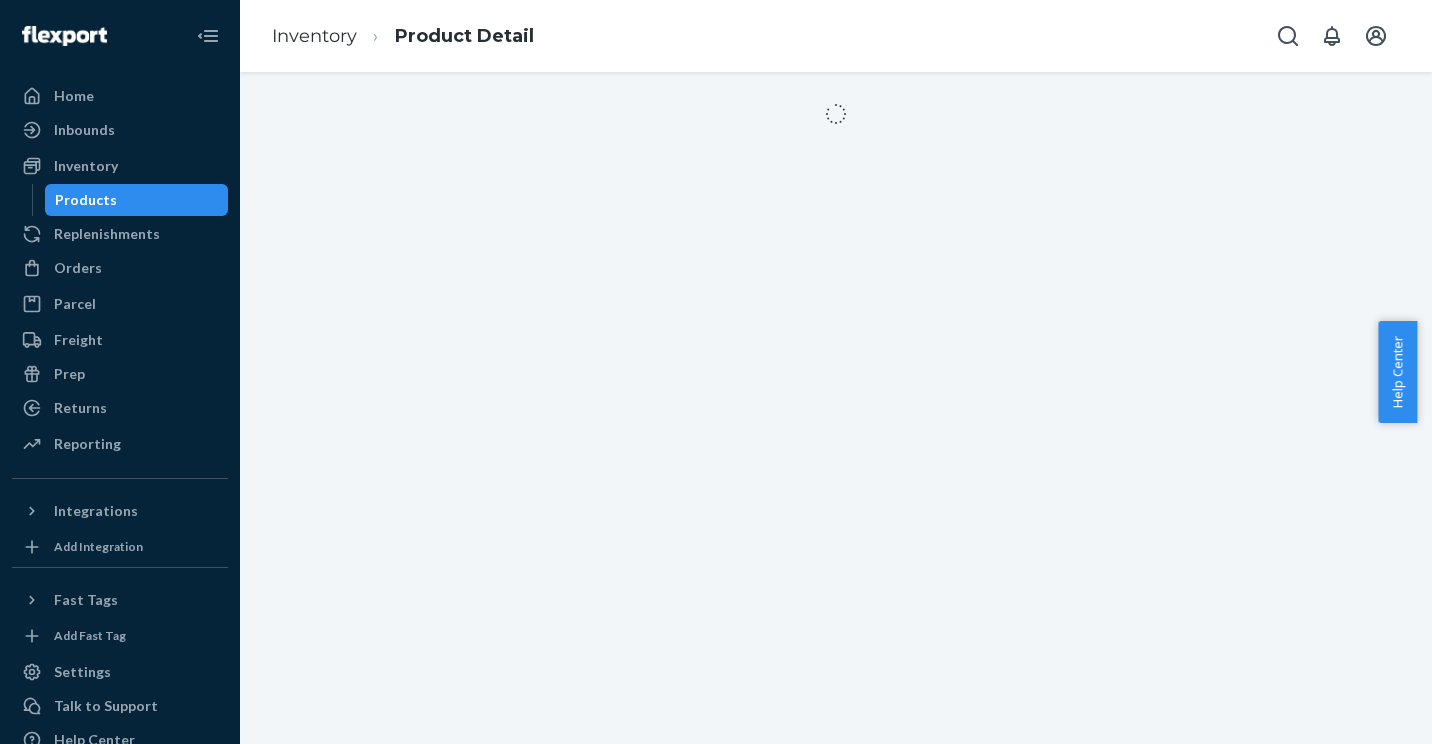 scroll, scrollTop: 0, scrollLeft: 0, axis: both 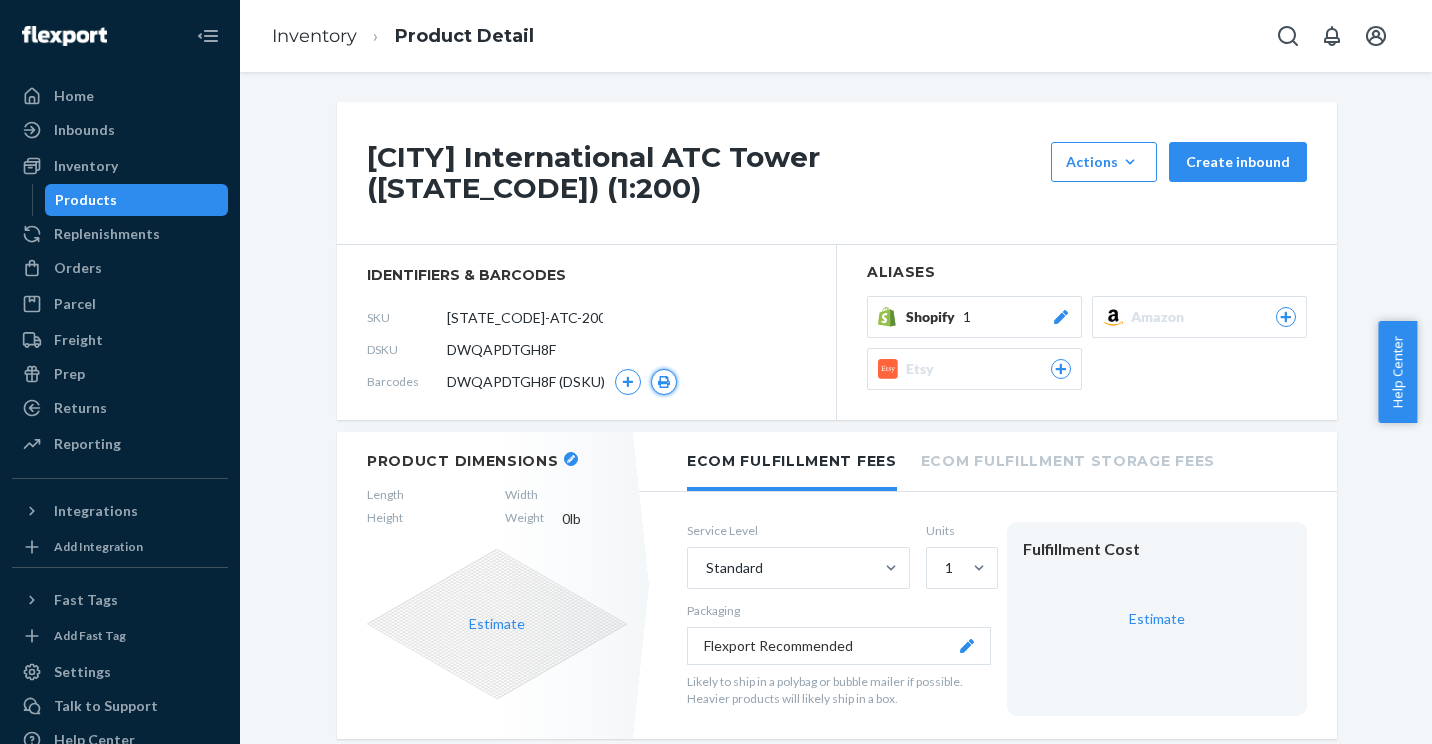 click 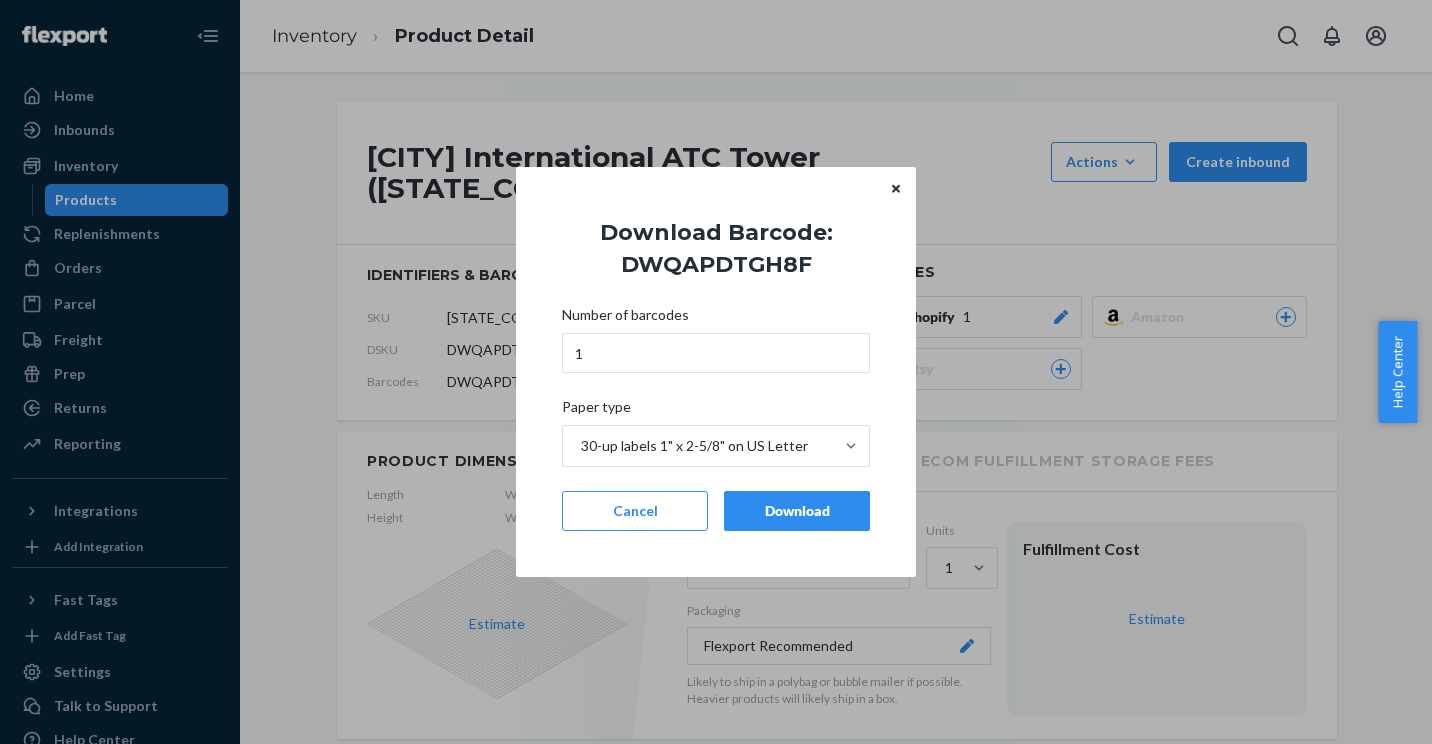 click on "Download" at bounding box center [797, 511] 